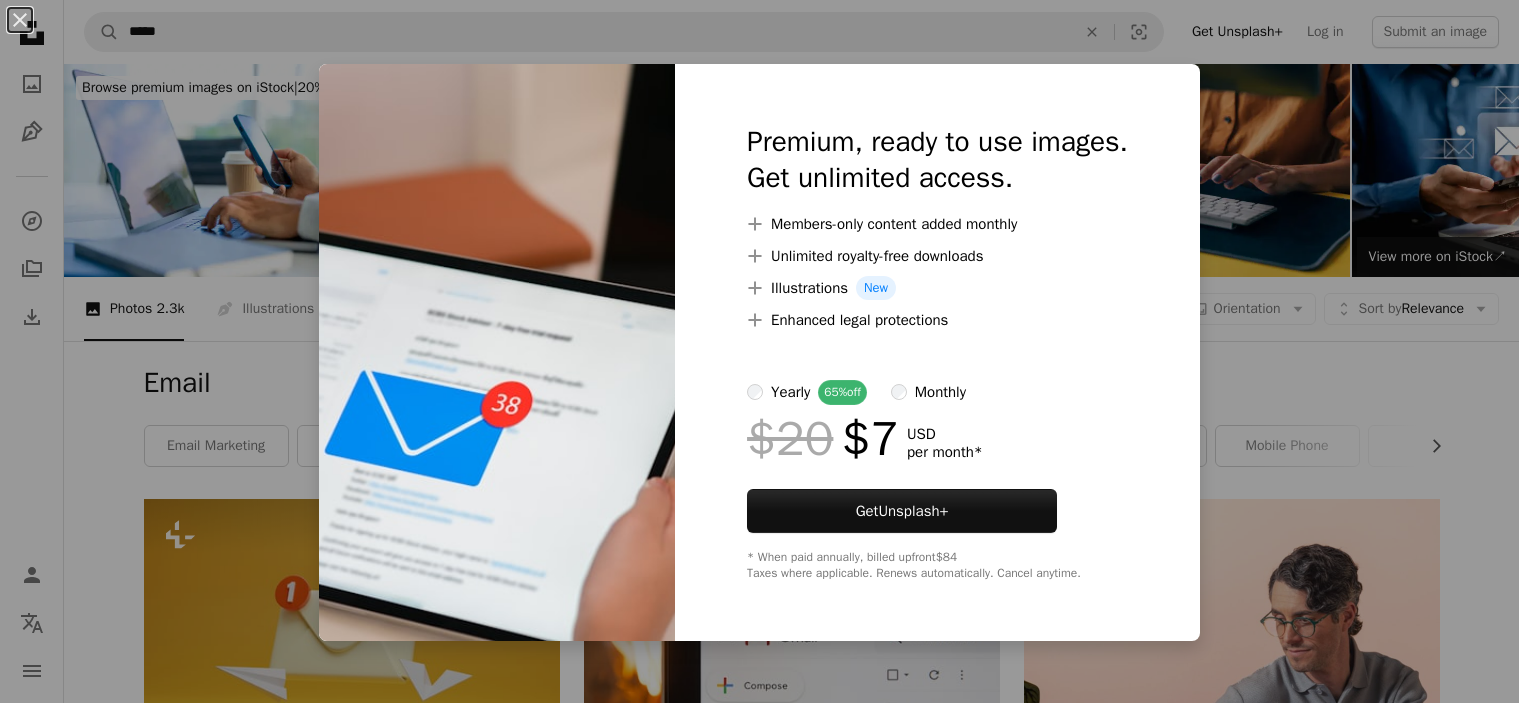scroll, scrollTop: 600, scrollLeft: 0, axis: vertical 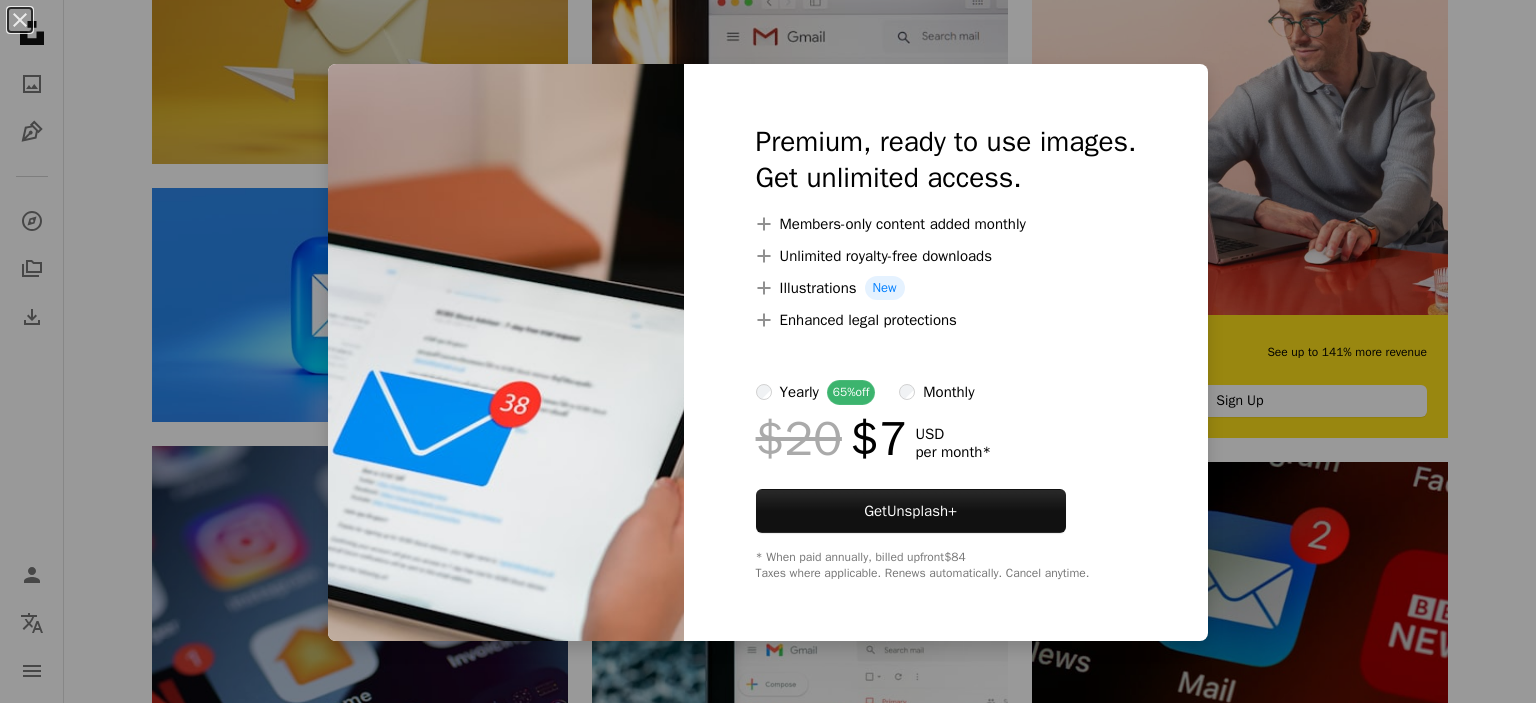 click on "An X shape Premium, ready to use images. Get unlimited access. A plus sign Members-only content added monthly A plus sign Unlimited royalty-free downloads A plus sign Illustrations  New A plus sign Enhanced legal protections yearly 65%  off monthly $20   $7 USD per month * Get  Unsplash+ * When paid annually, billed upfront  $84 Taxes where applicable. Renews automatically. Cancel anytime." at bounding box center [768, 351] 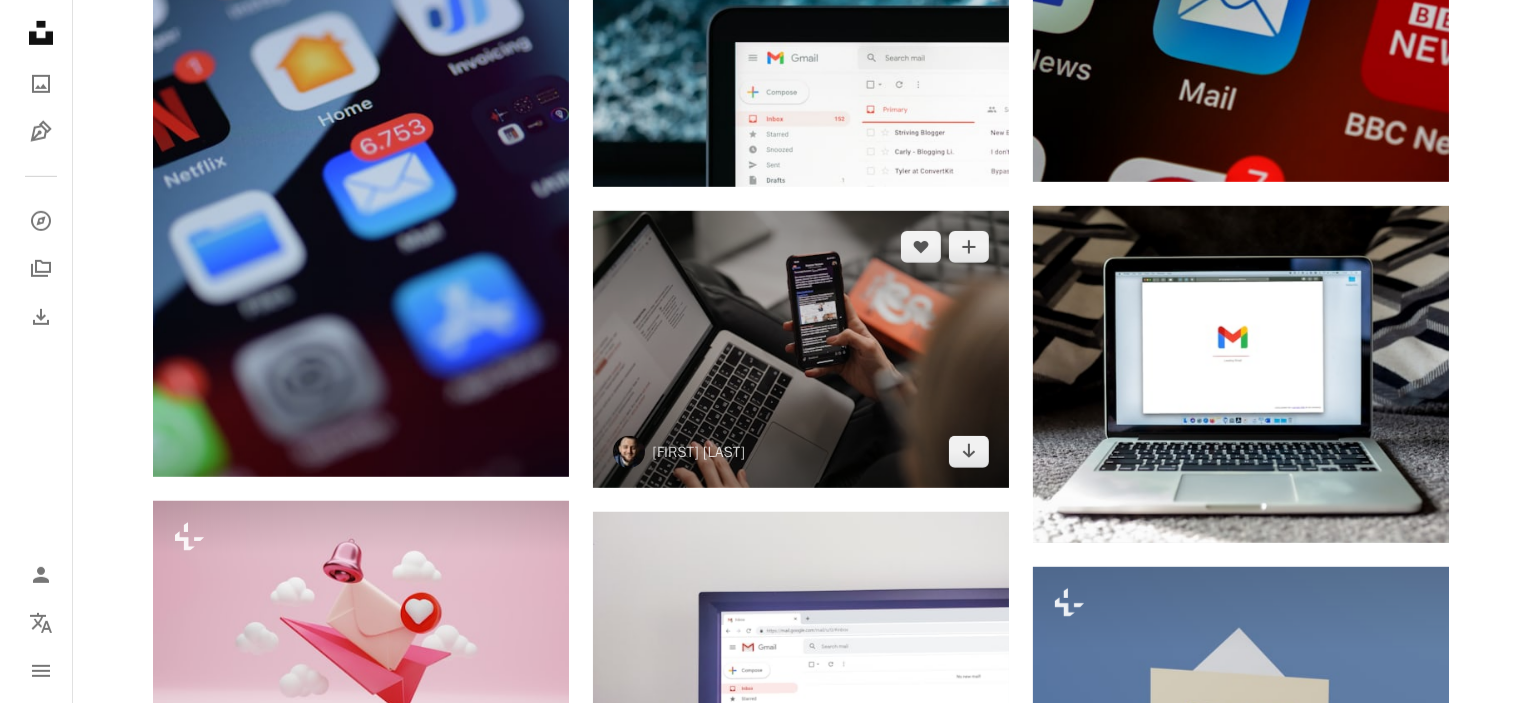 scroll, scrollTop: 1200, scrollLeft: 0, axis: vertical 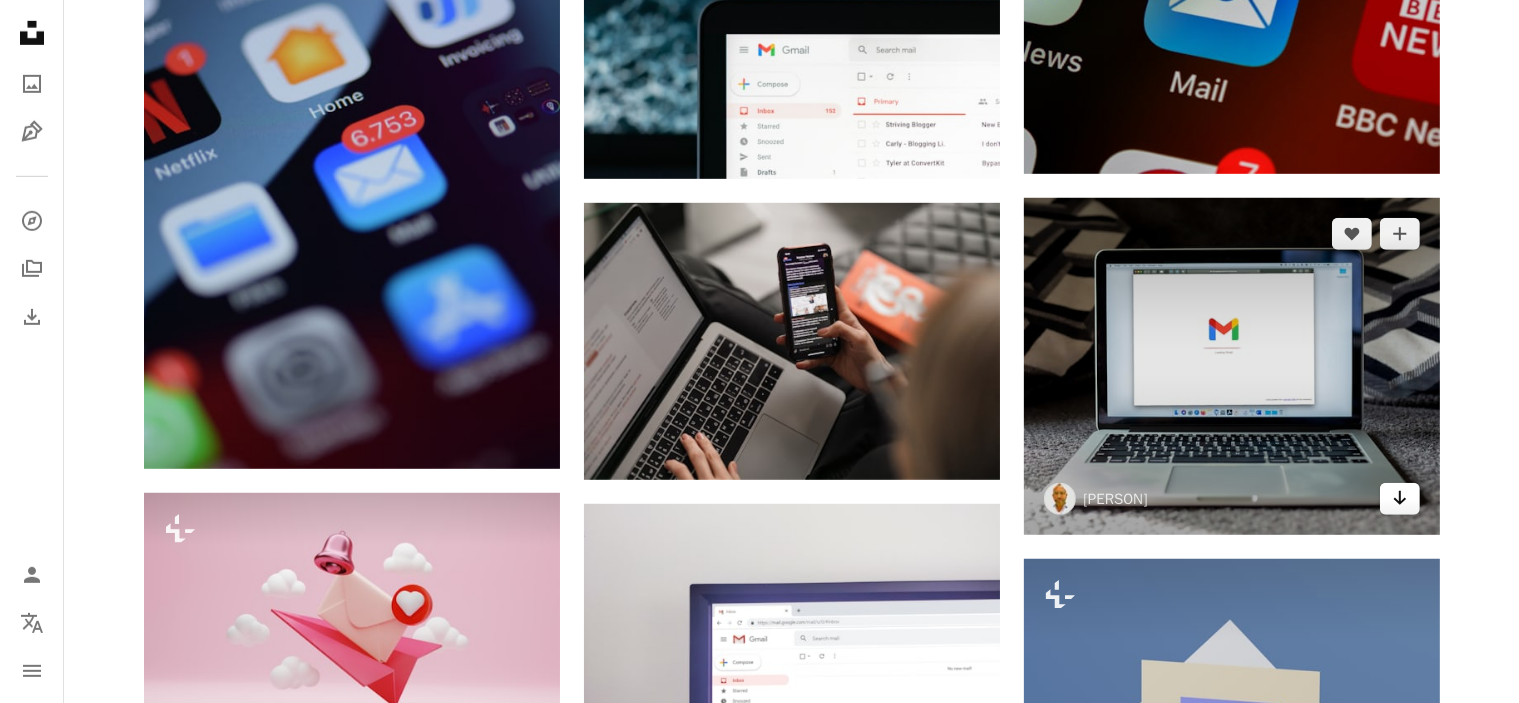 click on "Arrow pointing down" 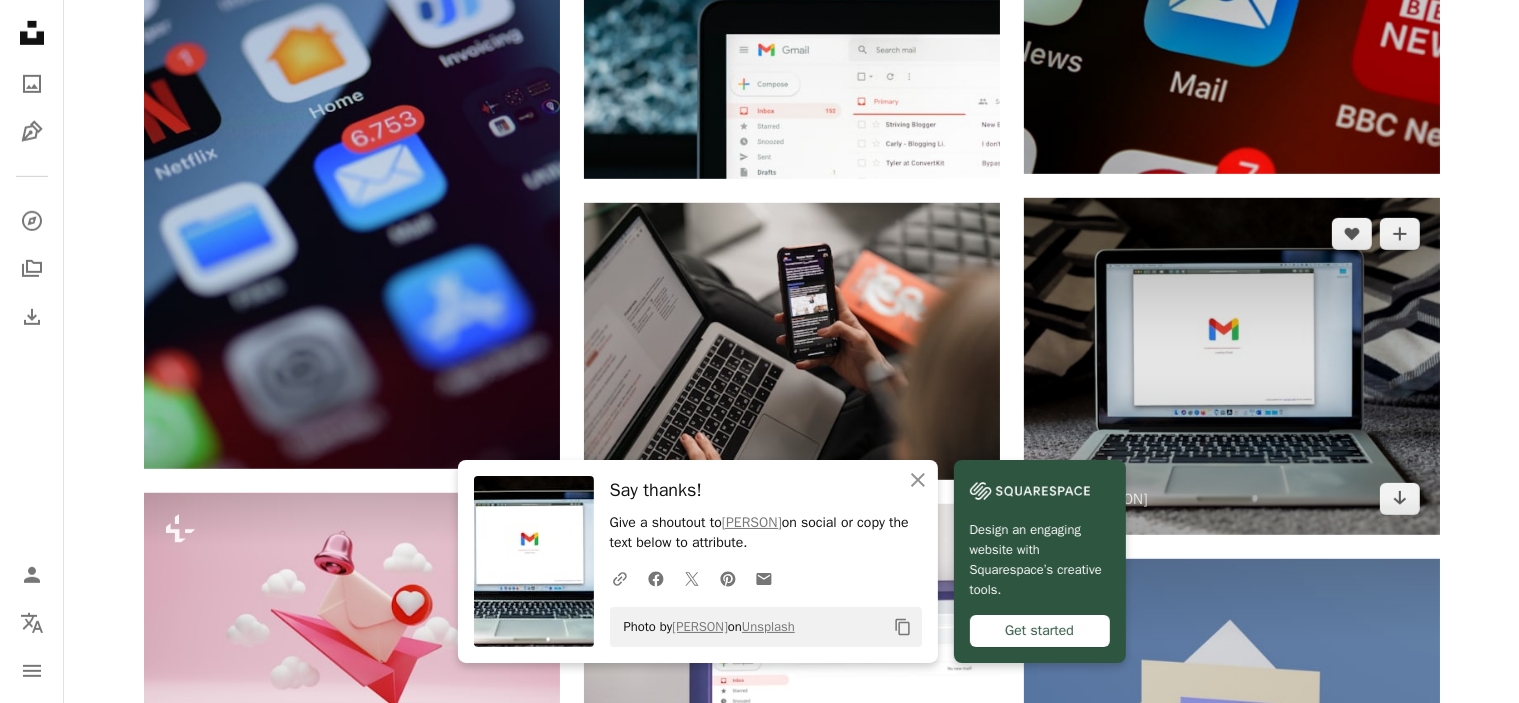 click at bounding box center [1232, 366] 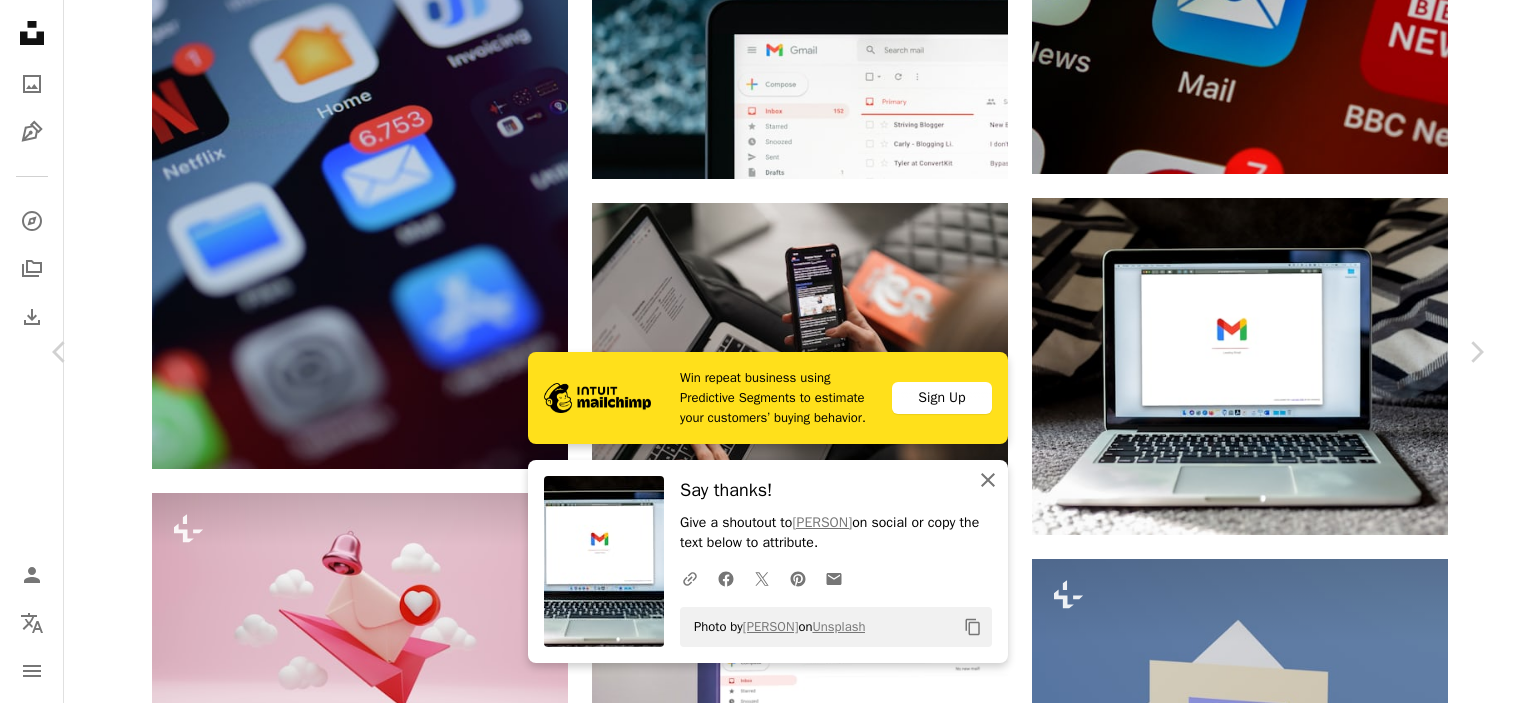 click on "An X shape" 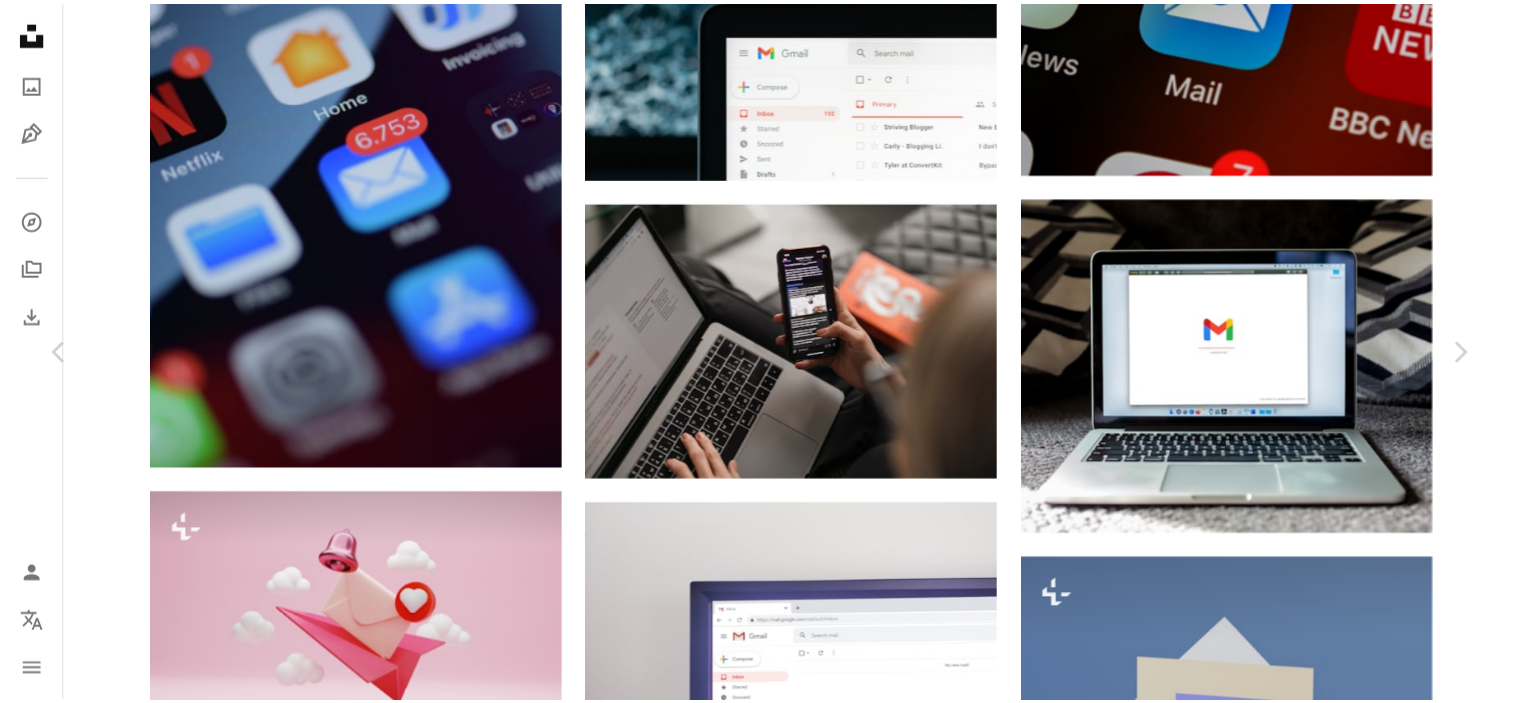 scroll, scrollTop: 0, scrollLeft: 0, axis: both 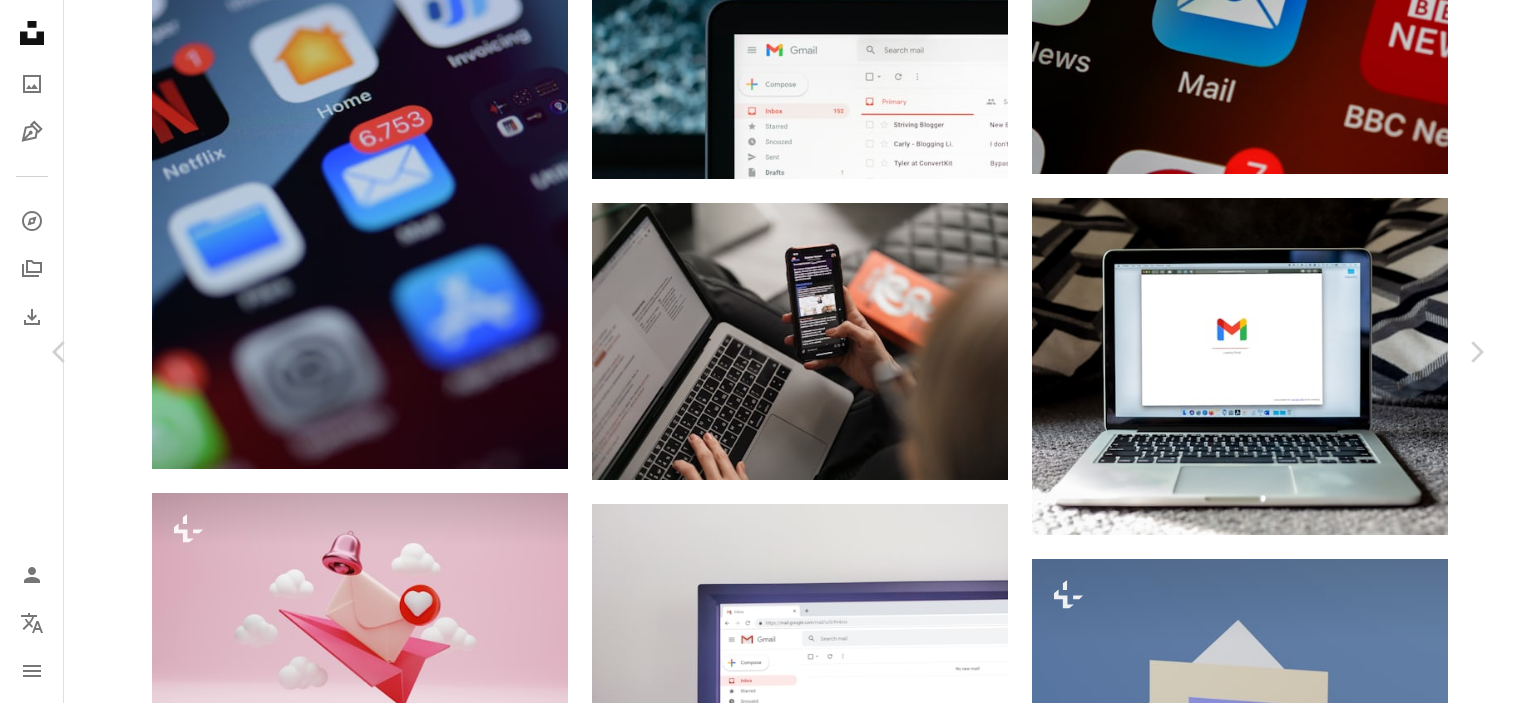click on "[FIRST] [LAST] [EMAIL] A heart A plus sign Download free Chevron down" at bounding box center (760, 3110) 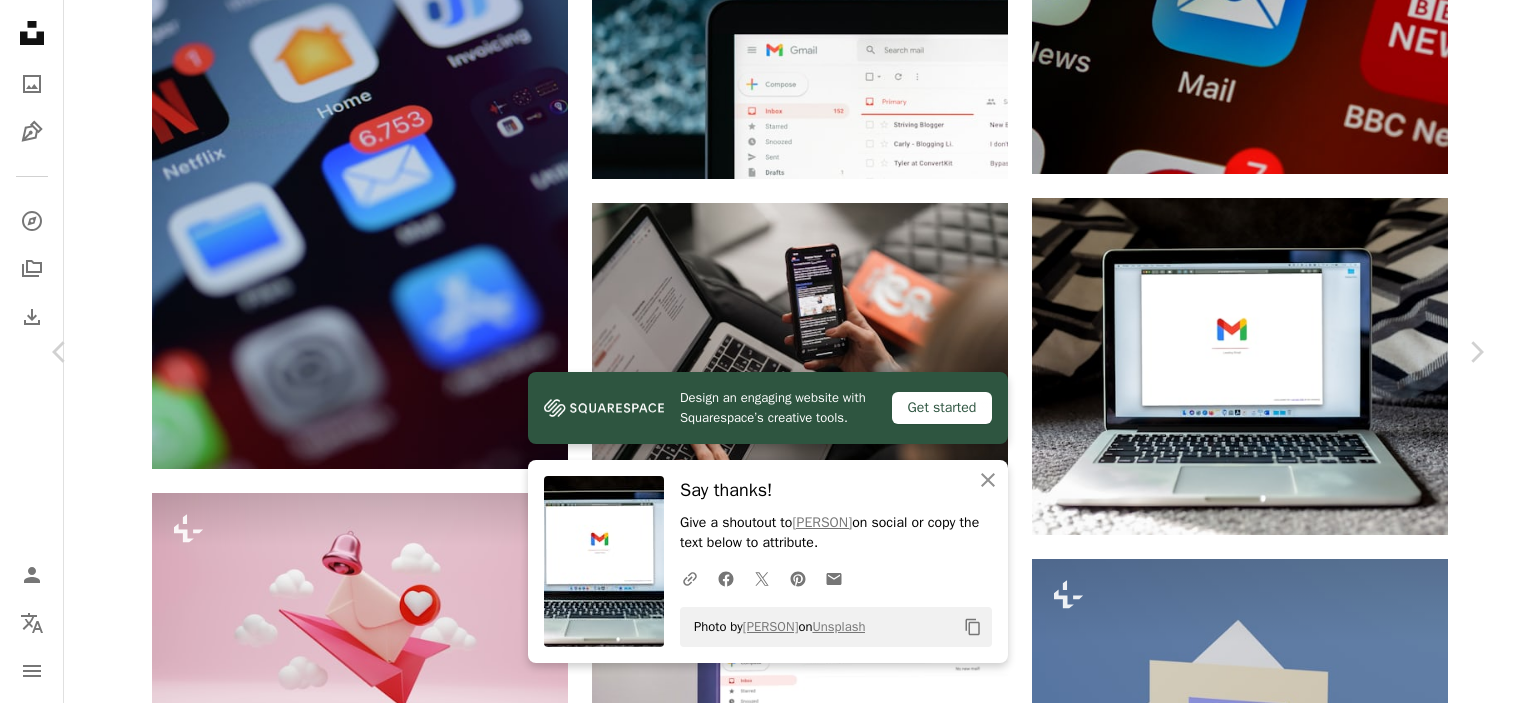 click on "An X shape Chevron left Chevron right Design an engaging website with Squarespace’s creative tools. Get started An X shape Close Say thanks! Give a shoutout to  [PERSON]  on social or copy the text below to attribute. A URL sharing icon (chains) Facebook icon X (formerly Twitter) icon Pinterest icon An envelope Photo by  [PERSON]  on  Unsplash
Copy content [PERSON] [PERSON] A heart A plus sign Download free Chevron down Zoom in Views 10,998,529 Downloads 124,709 A forward-right arrow Share Info icon Info More Actions A map marker [CITY], [STATE], [COUNTRY] Calendar outlined Published on  October 27, 2020 Camera Canon, EOS 5D Mark III Safety Free to use under the  Unsplash License computer communication email google newsletter email marketing gmail inbox laptop white usa keyboard electronics screen computer keyboard monitor hardware display computer hardware [CITY] Backgrounds Browse premium related images on iStock  |  Save 20% with code UNSPLASH20 View more on iStock  ↗ A heart" at bounding box center [768, 3414] 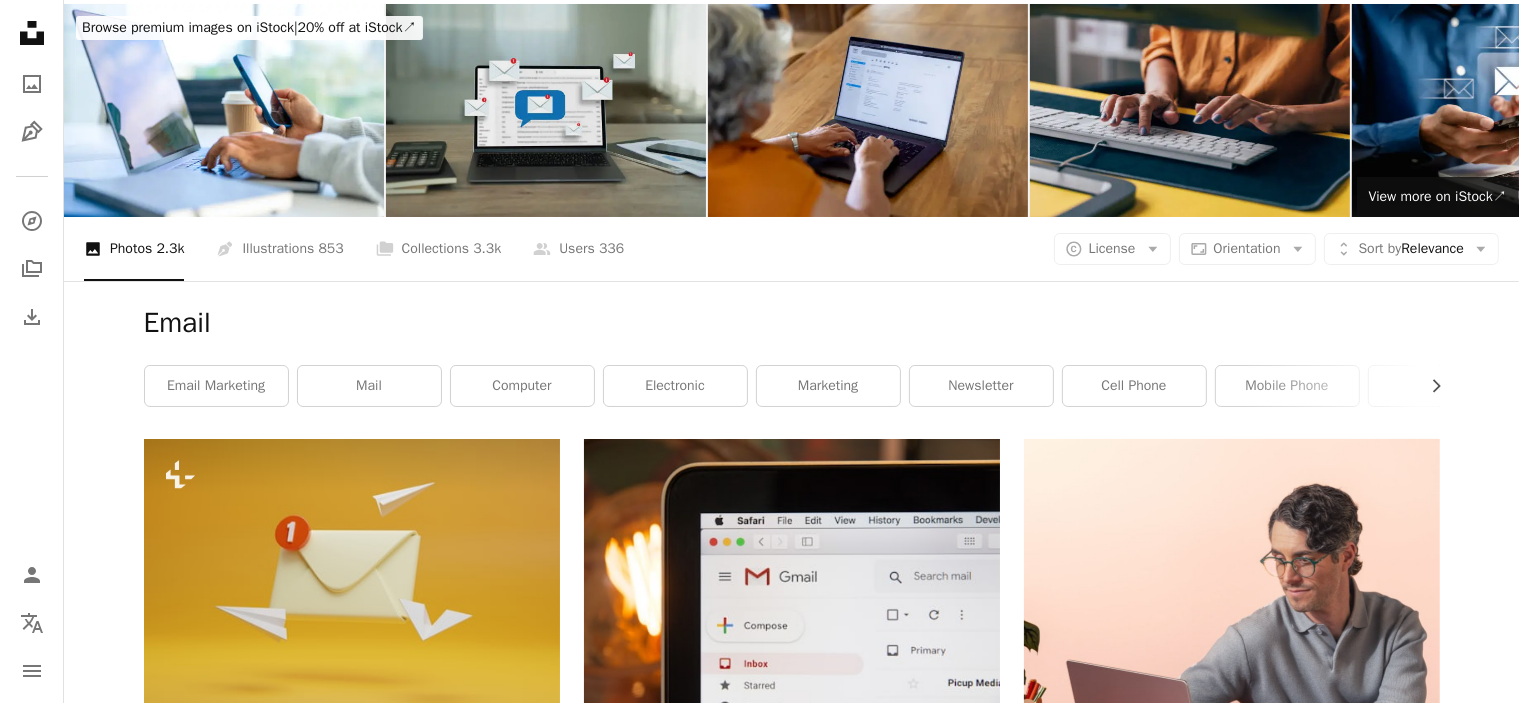scroll, scrollTop: 0, scrollLeft: 0, axis: both 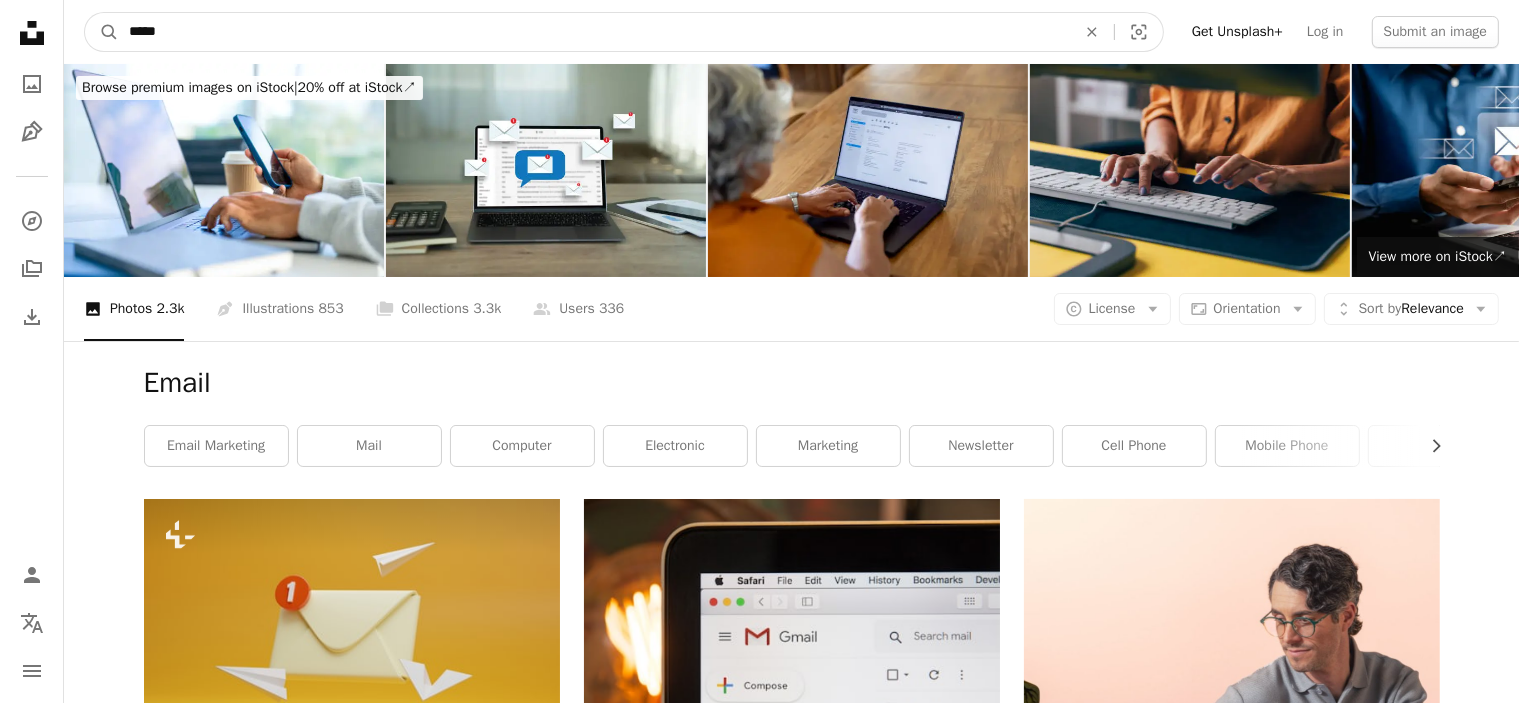 drag, startPoint x: 357, startPoint y: 36, endPoint x: 0, endPoint y: 35, distance: 357.0014 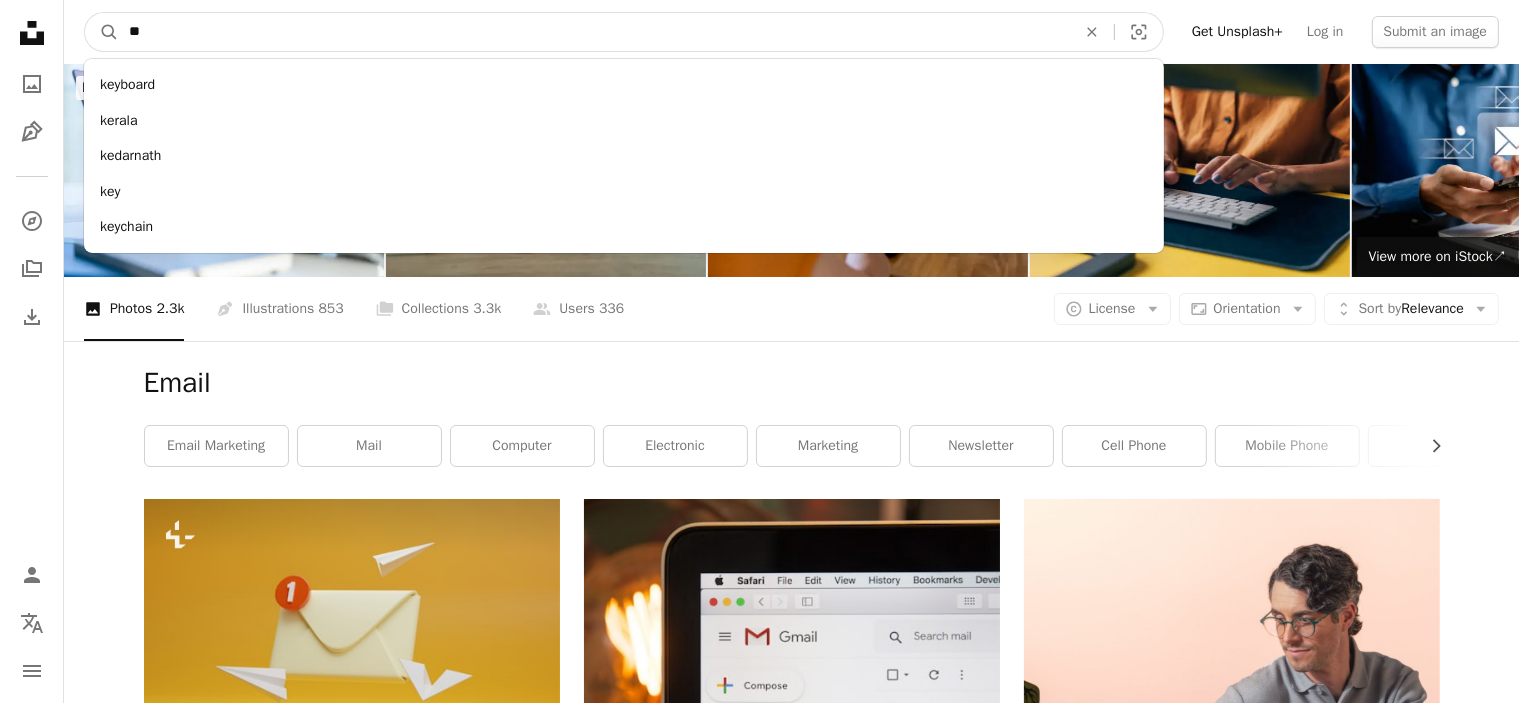 type on "**" 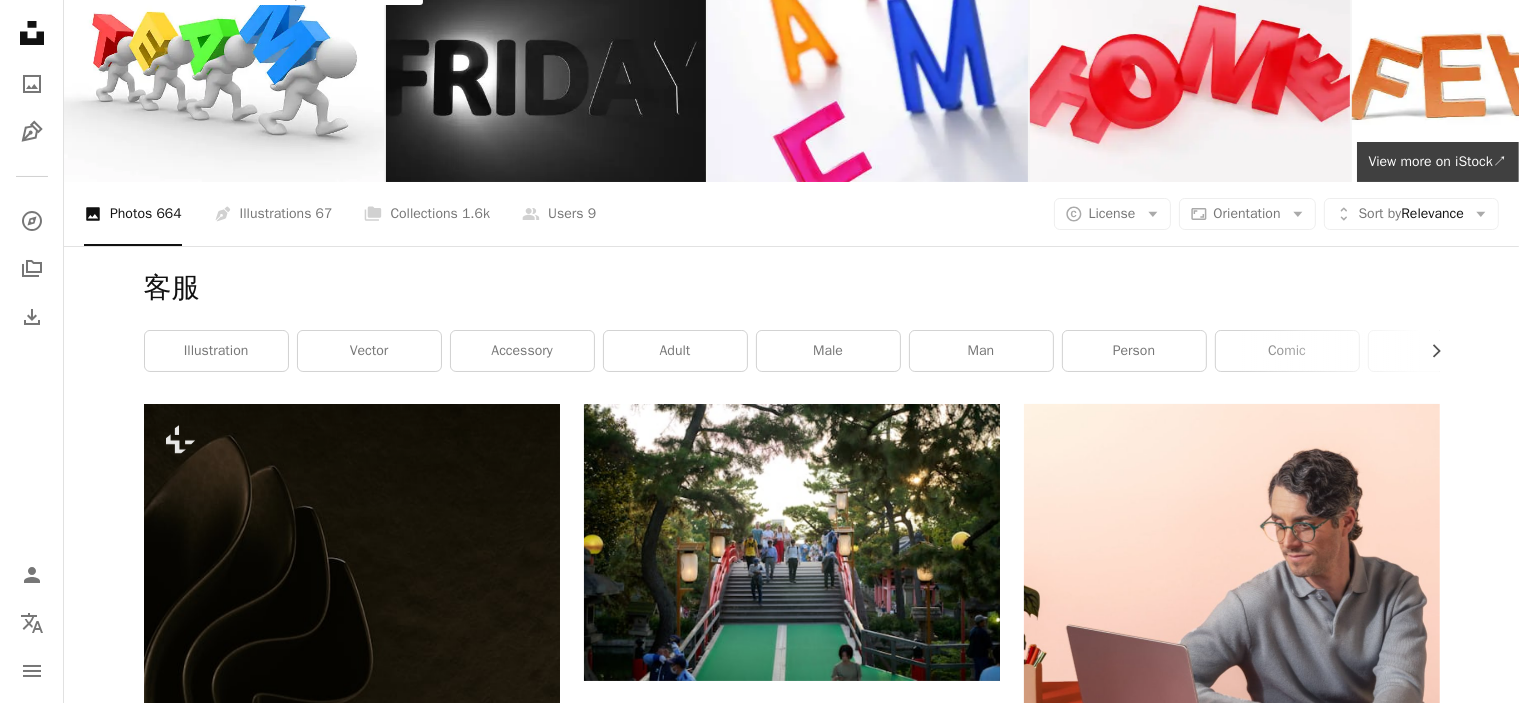 scroll, scrollTop: 0, scrollLeft: 0, axis: both 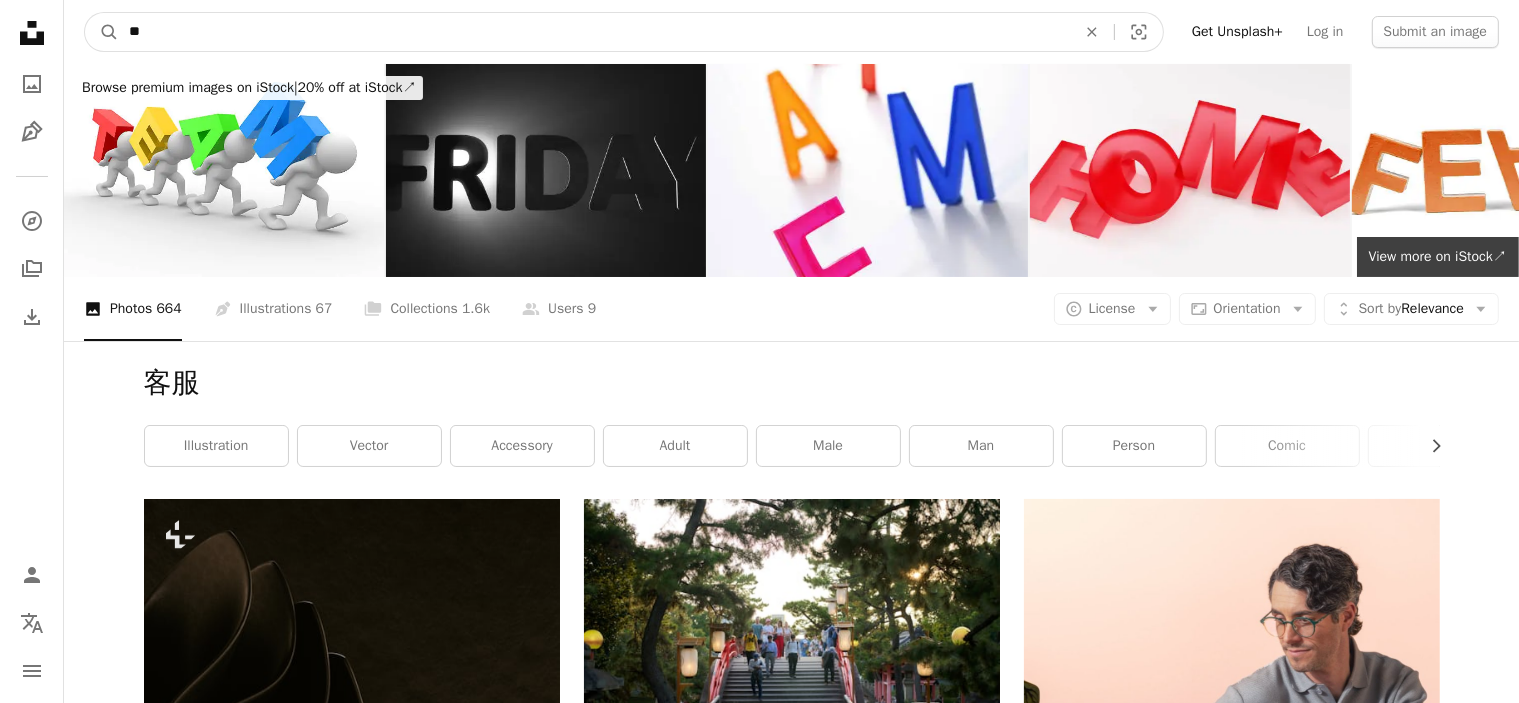 click on "**" at bounding box center [594, 32] 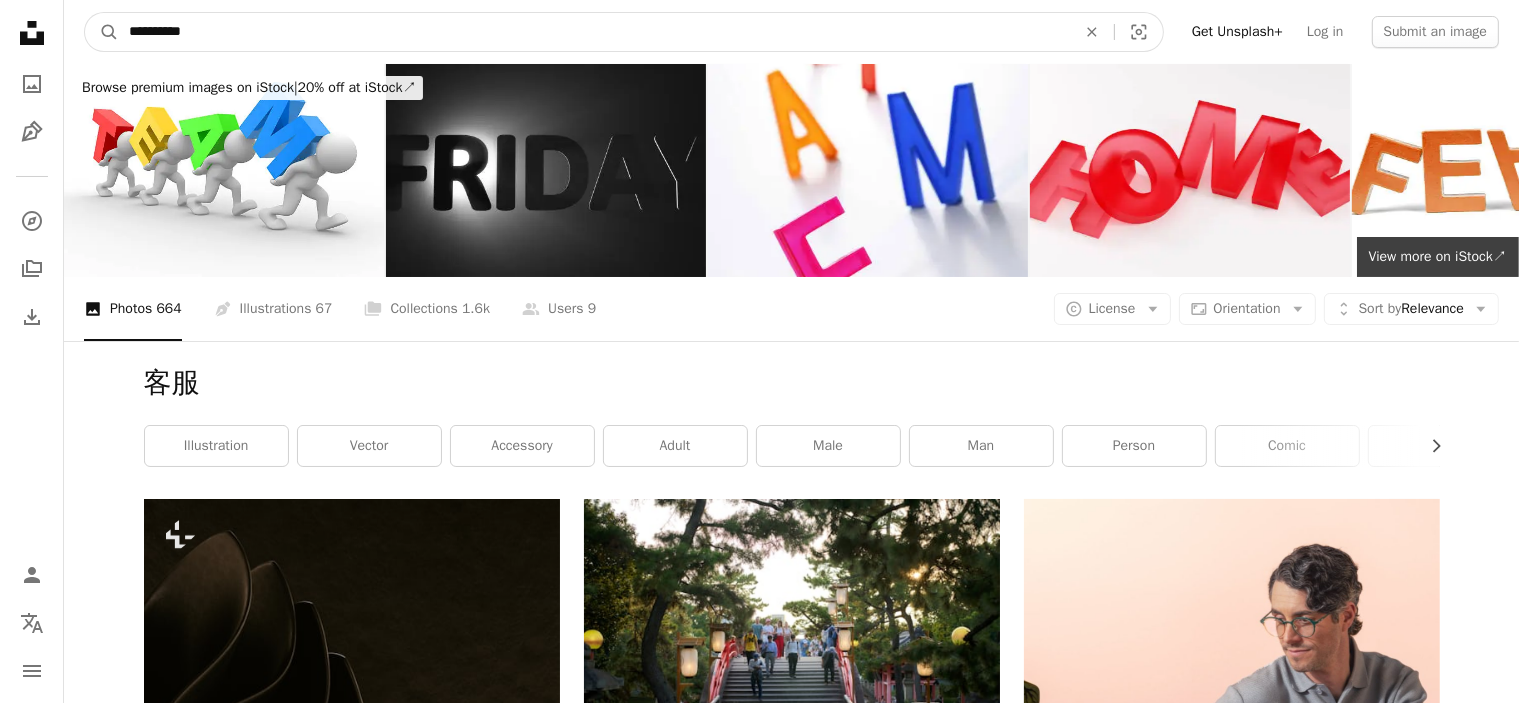 type on "****" 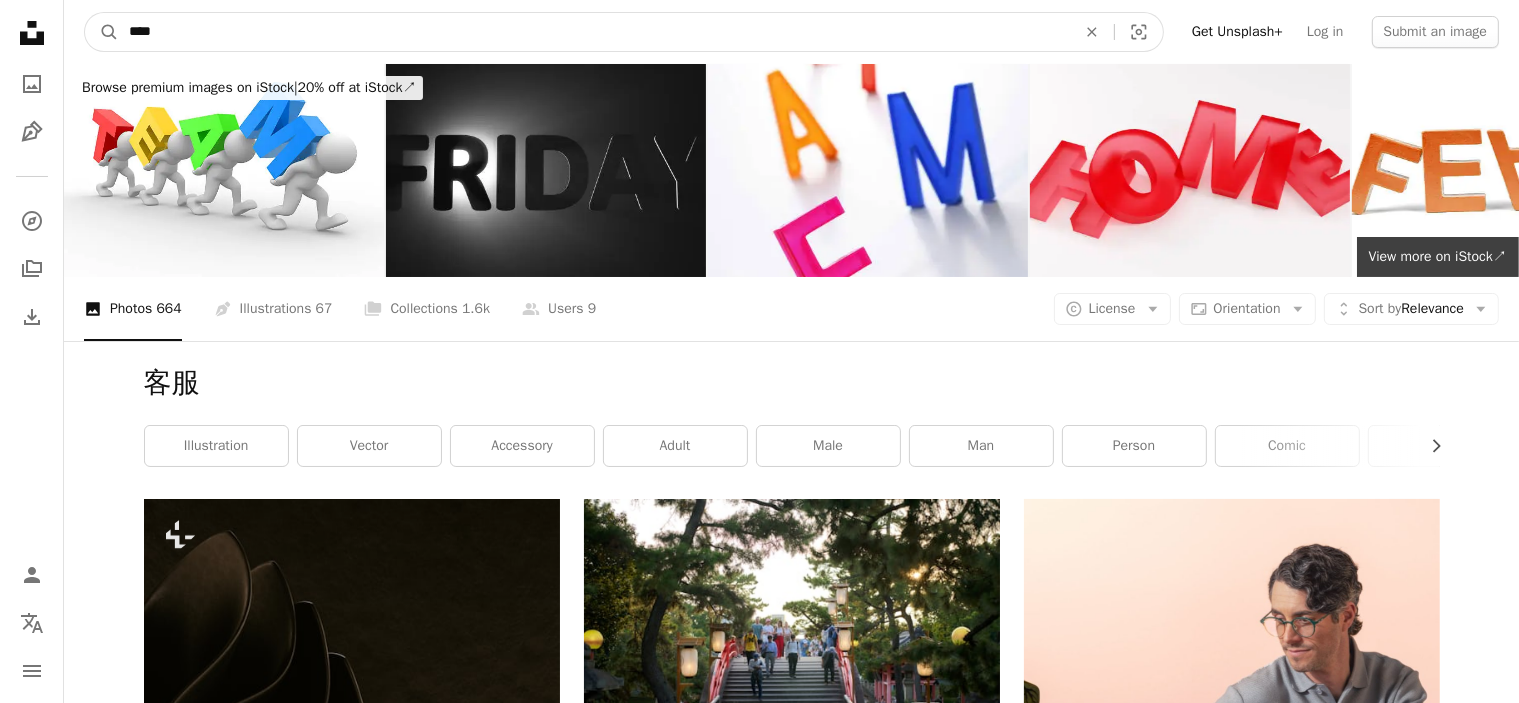 click on "A magnifying glass" at bounding box center (102, 32) 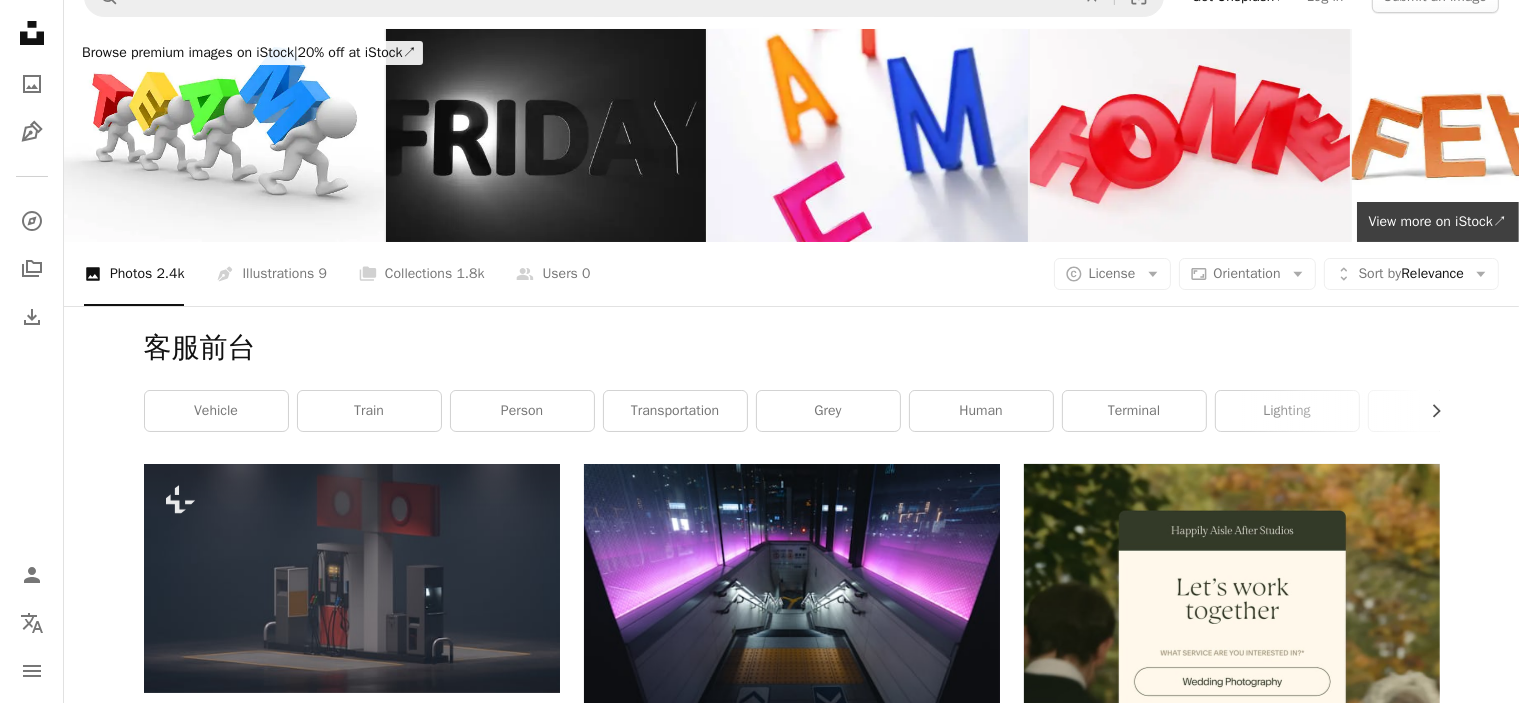 scroll, scrollTop: 0, scrollLeft: 0, axis: both 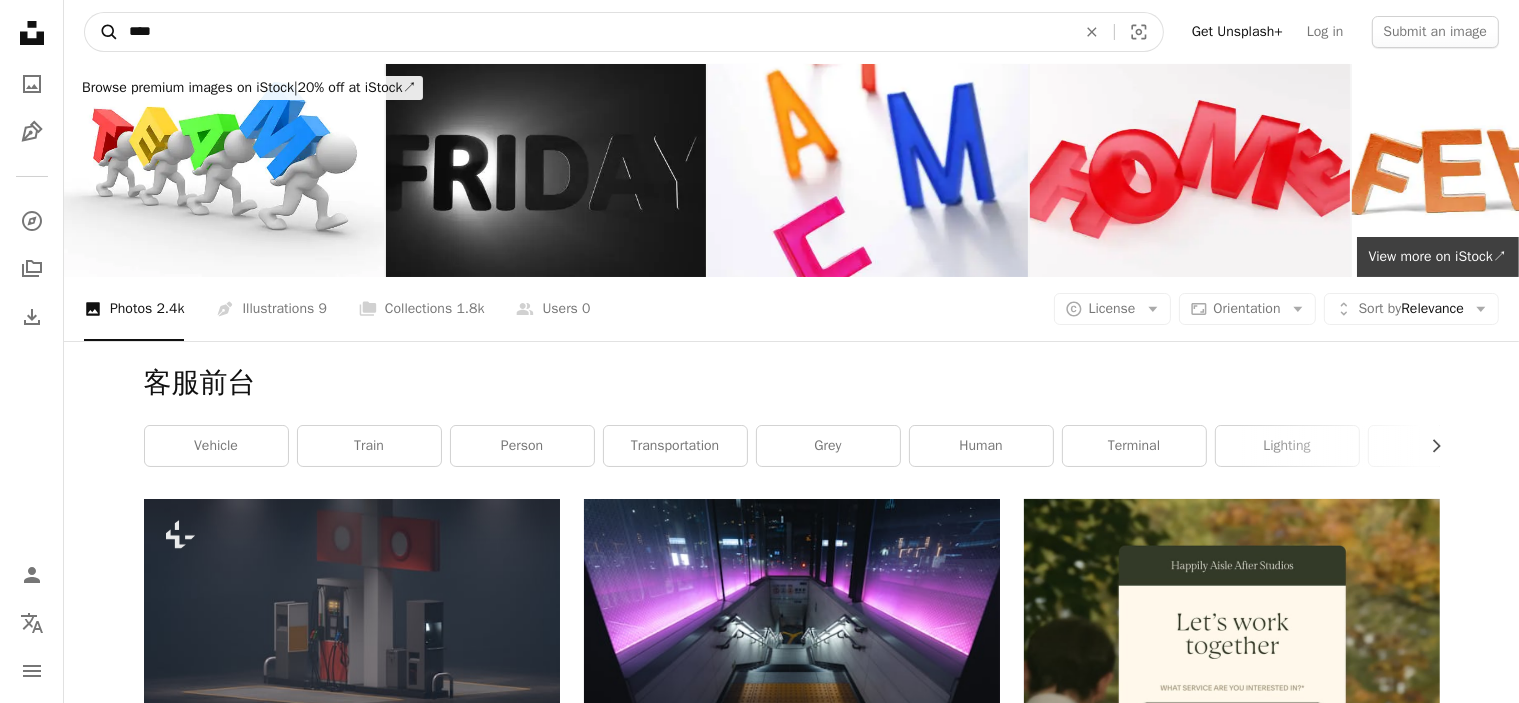 drag, startPoint x: 200, startPoint y: 25, endPoint x: 85, endPoint y: 31, distance: 115.15642 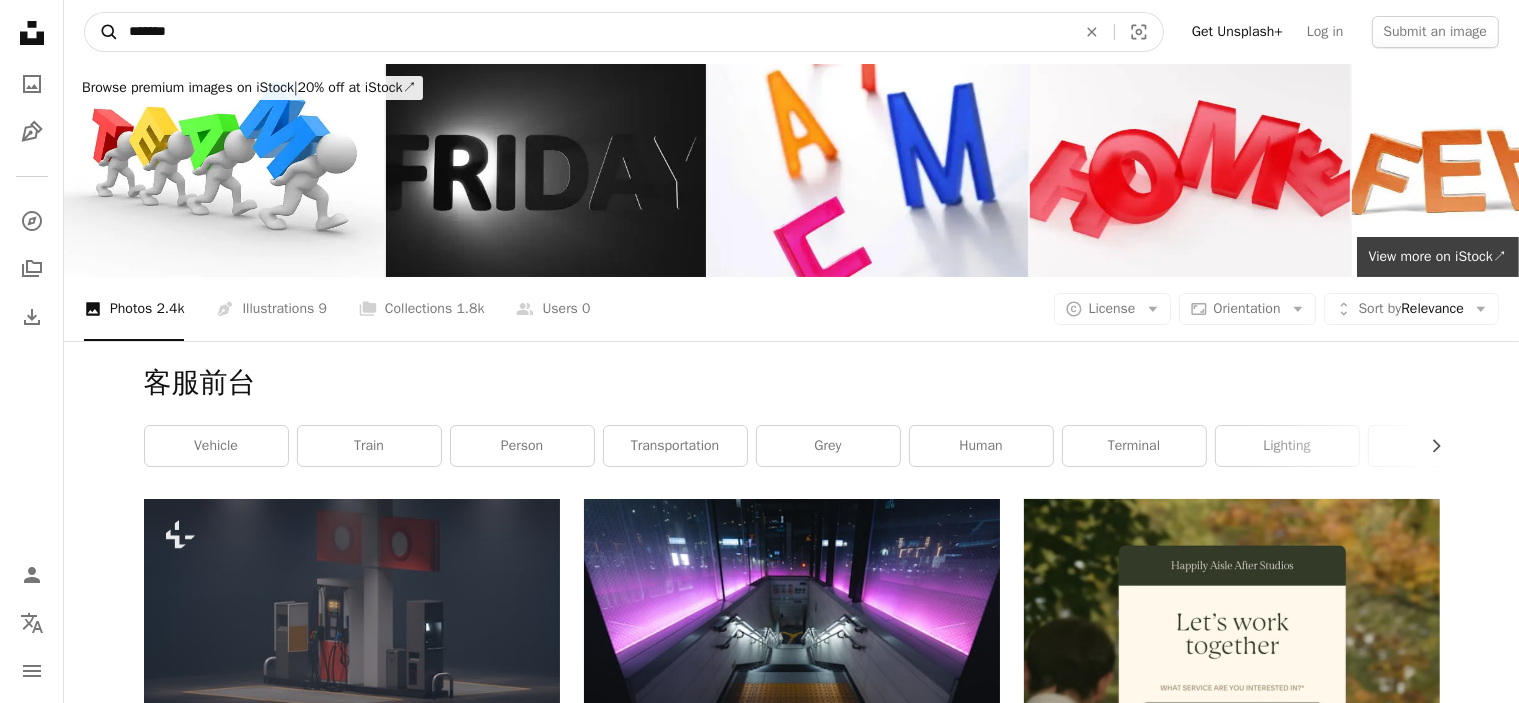 type on "****" 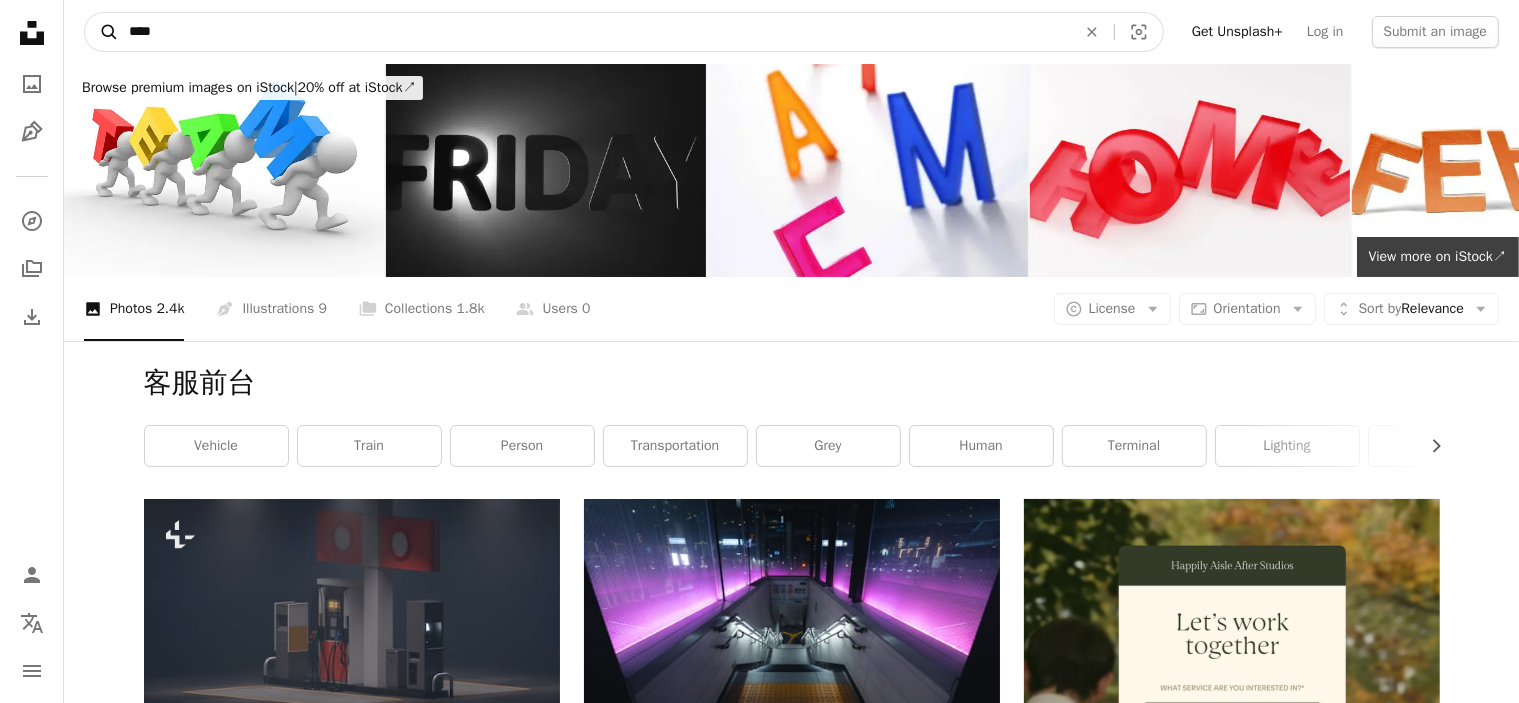 click on "A magnifying glass" at bounding box center [102, 32] 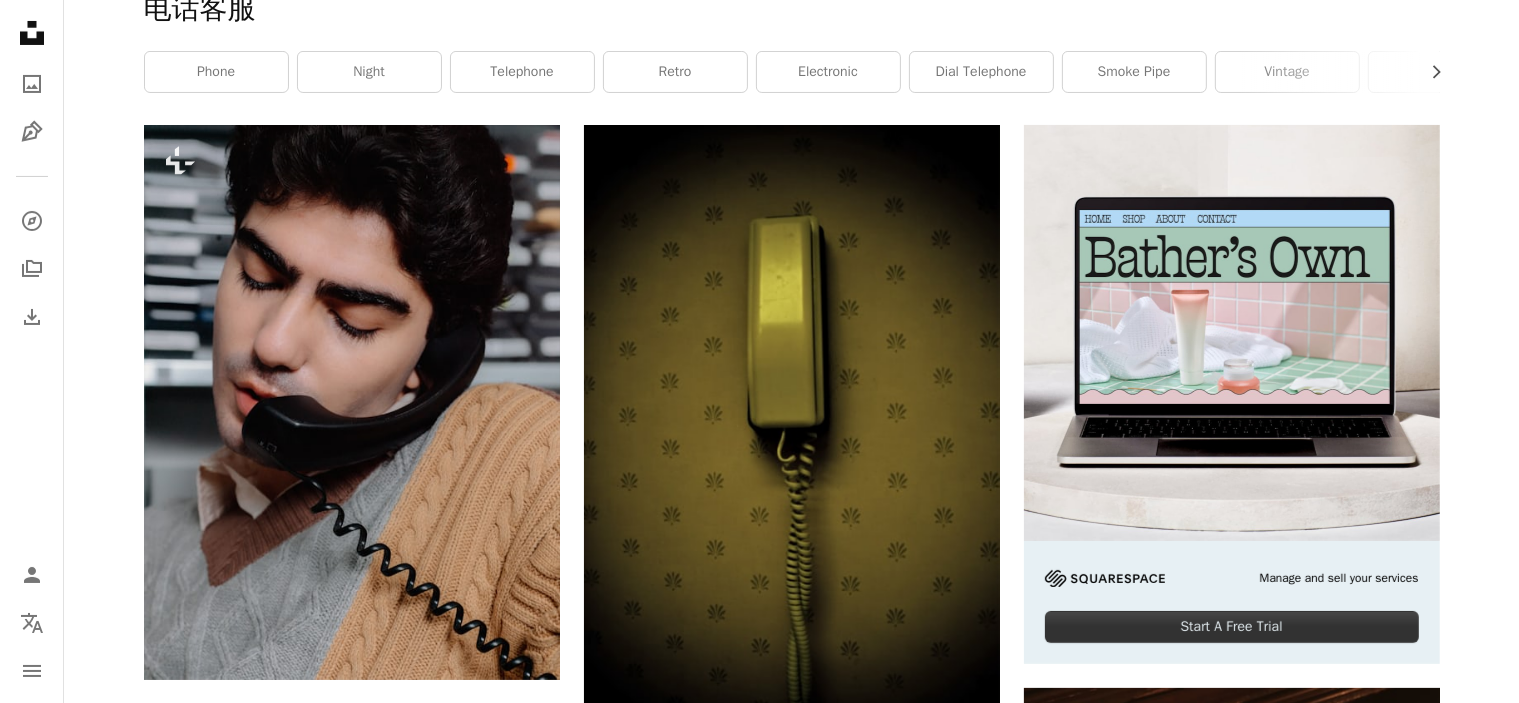 scroll, scrollTop: 0, scrollLeft: 0, axis: both 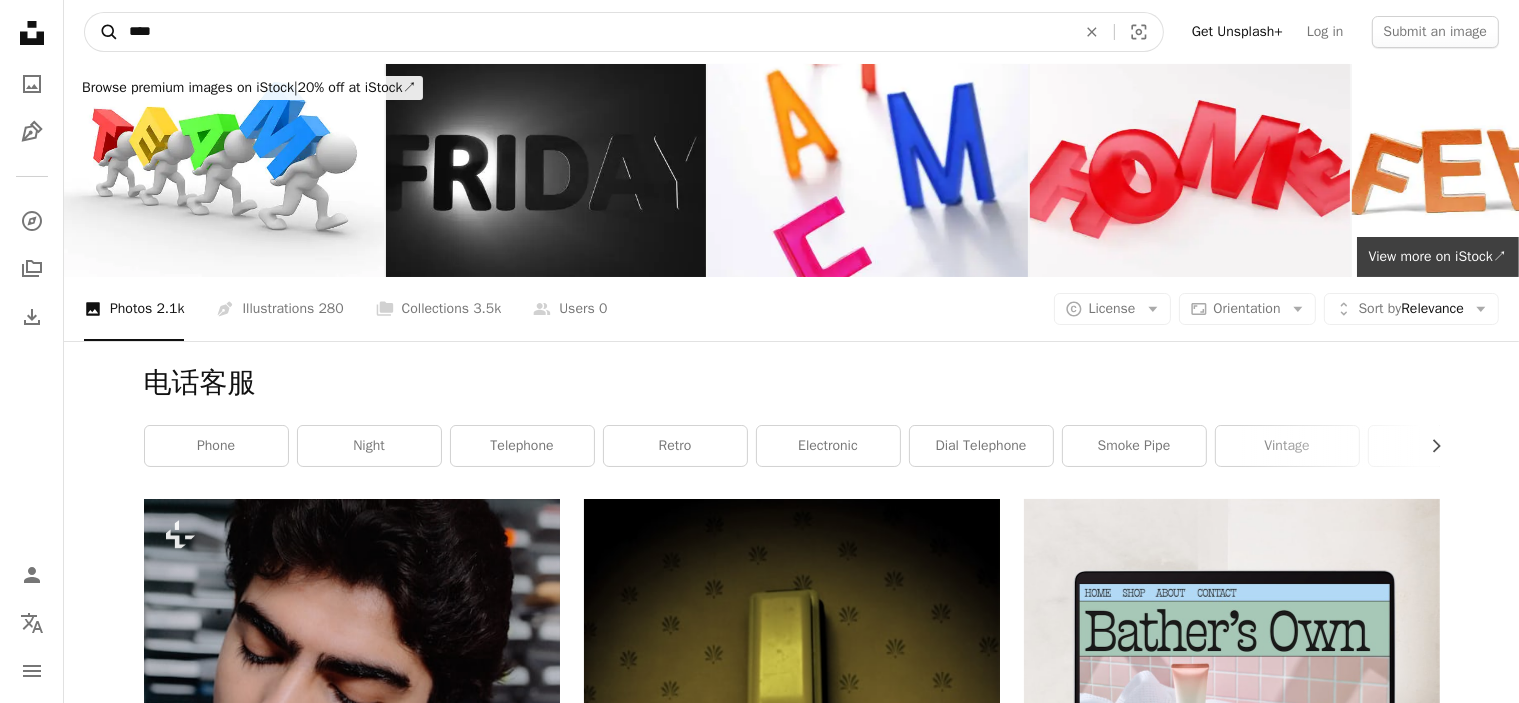 drag, startPoint x: 200, startPoint y: 22, endPoint x: 112, endPoint y: 23, distance: 88.005684 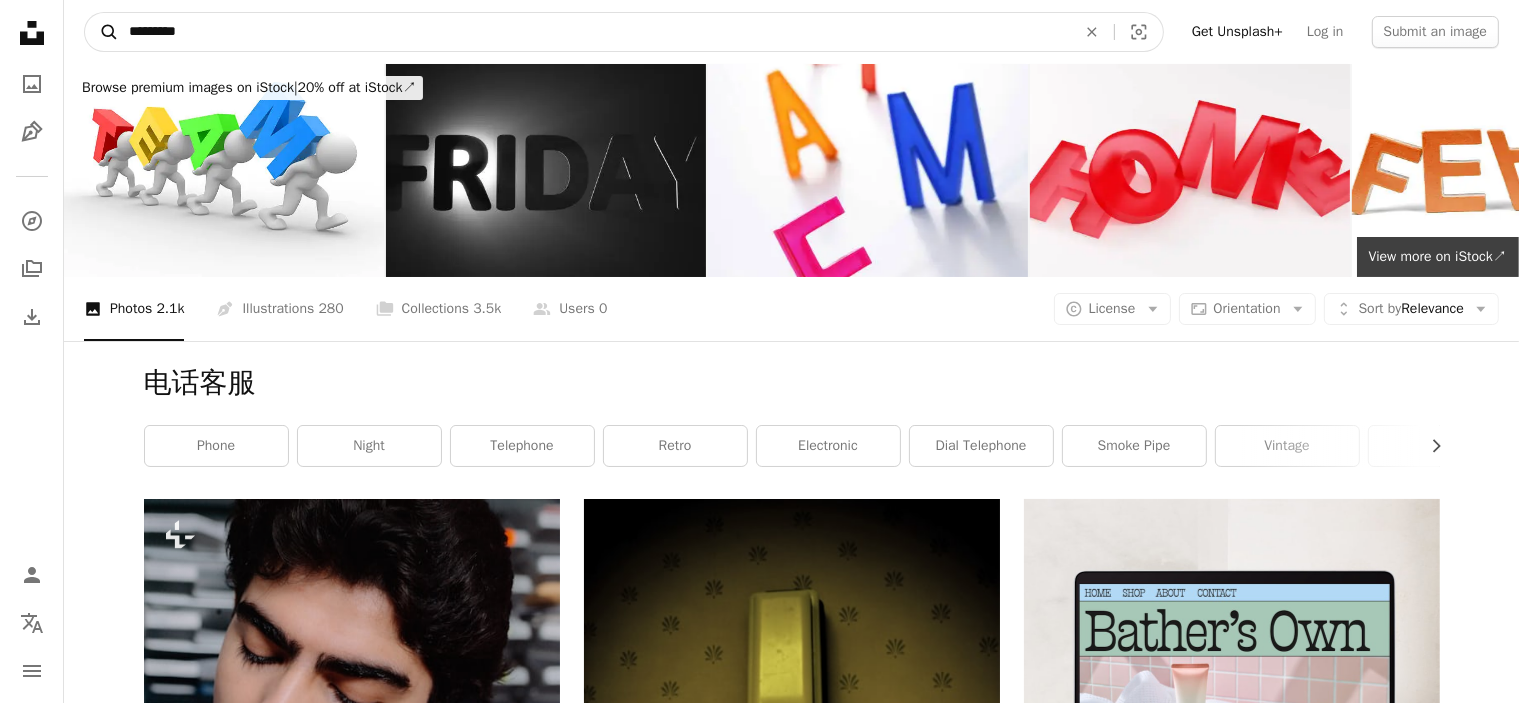 type on "**" 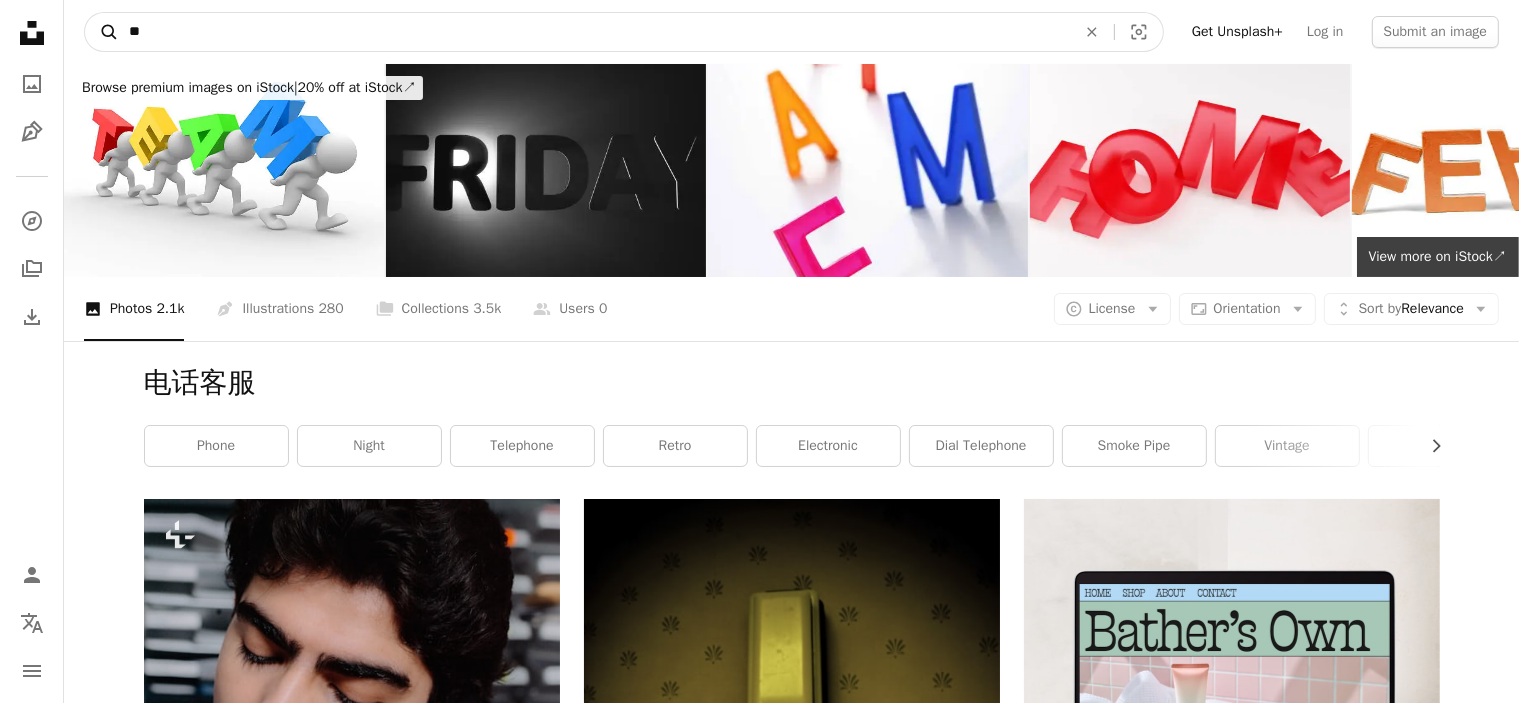 click on "A magnifying glass" at bounding box center [102, 32] 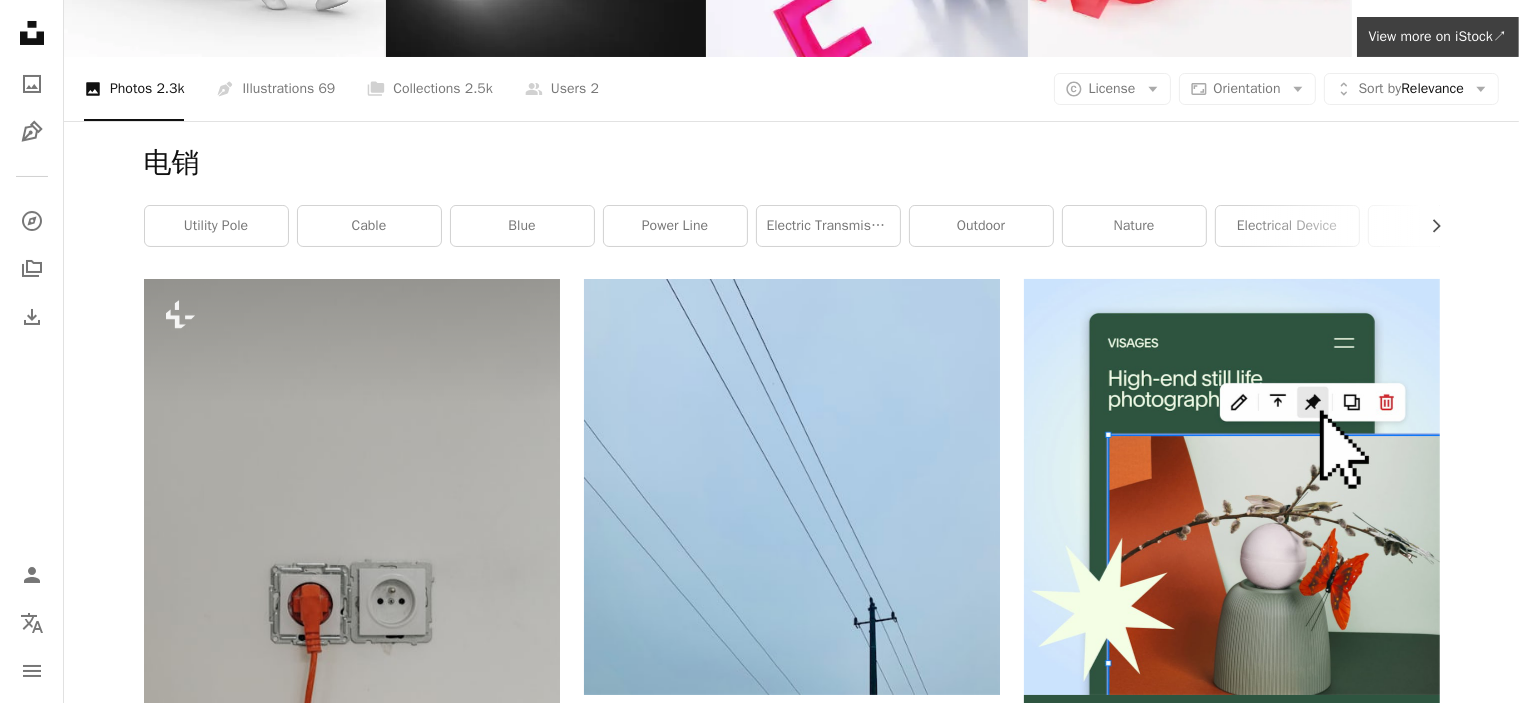 scroll, scrollTop: 0, scrollLeft: 0, axis: both 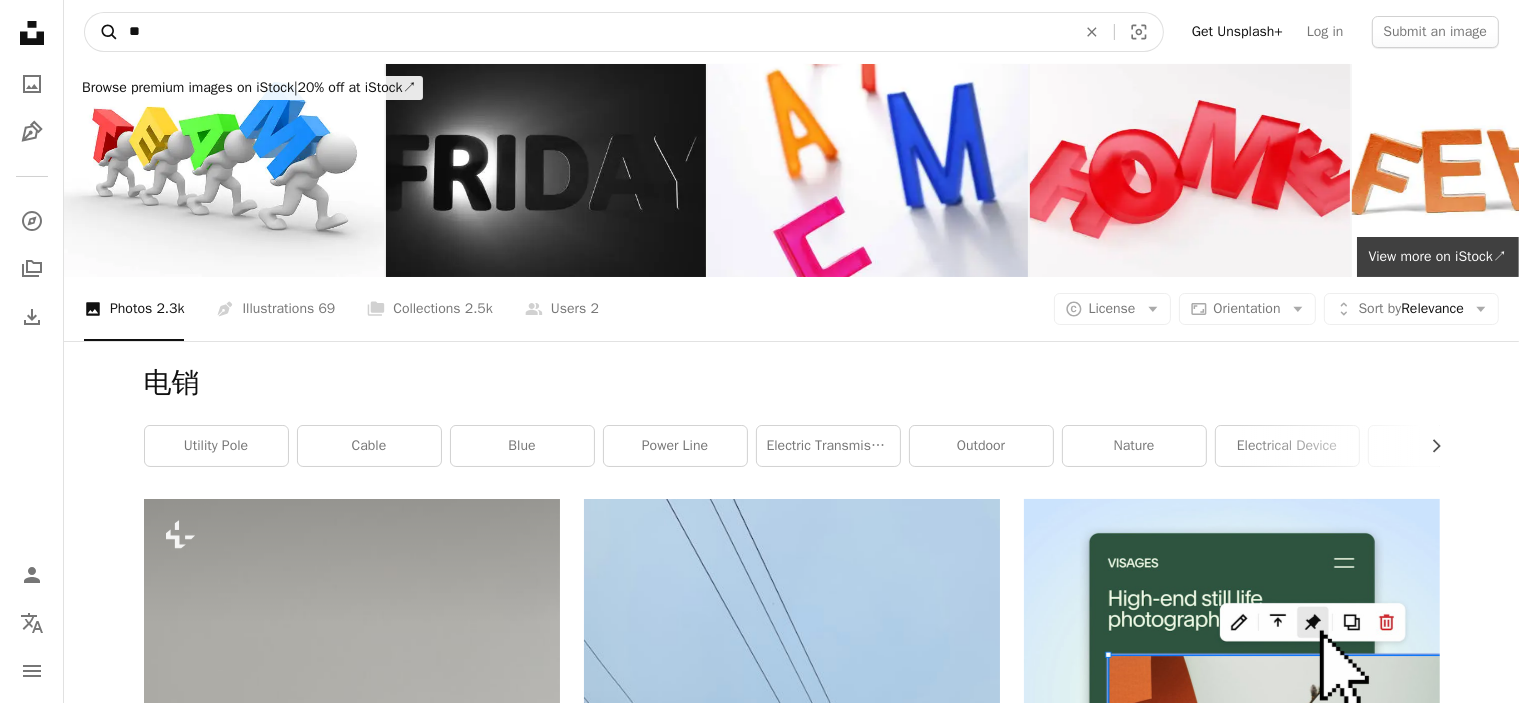 drag, startPoint x: 184, startPoint y: 27, endPoint x: 88, endPoint y: 32, distance: 96.13012 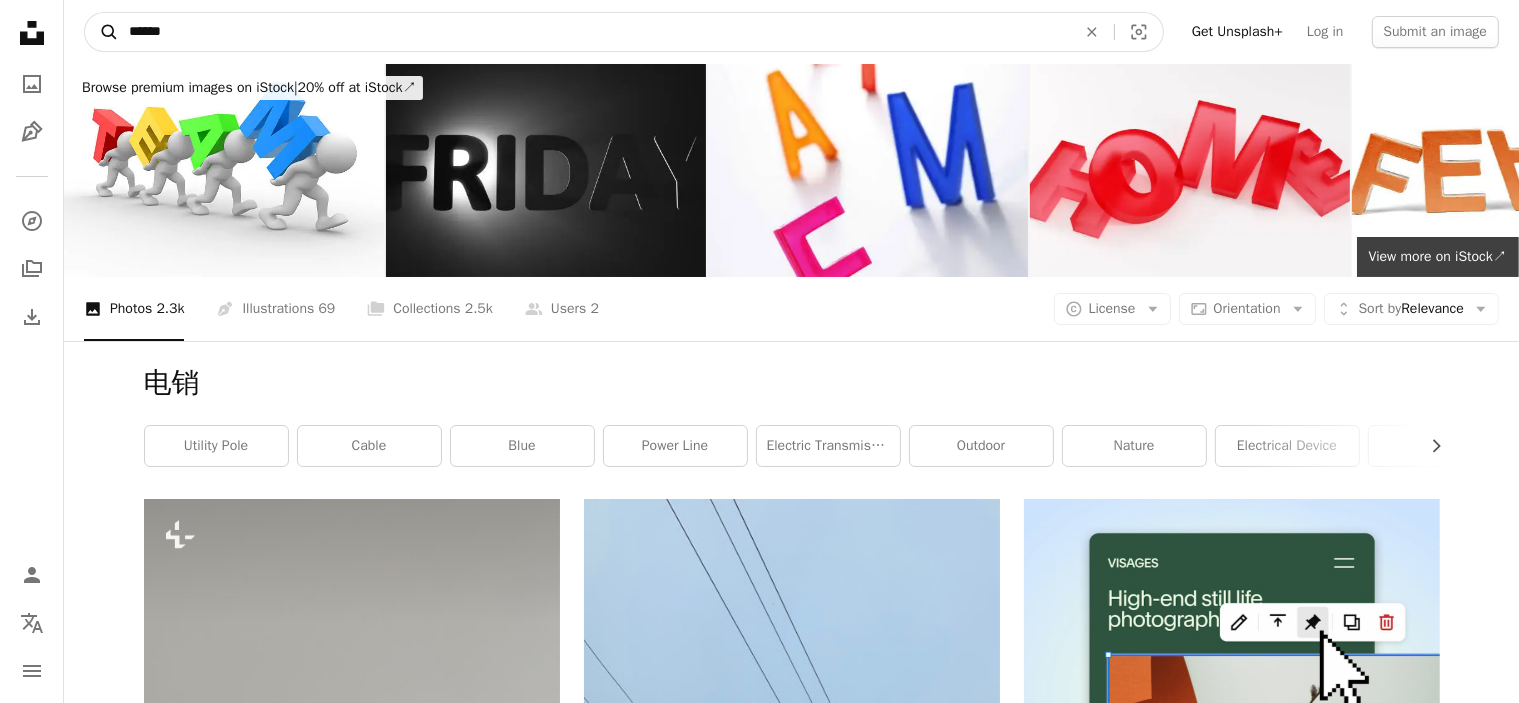 type on "***" 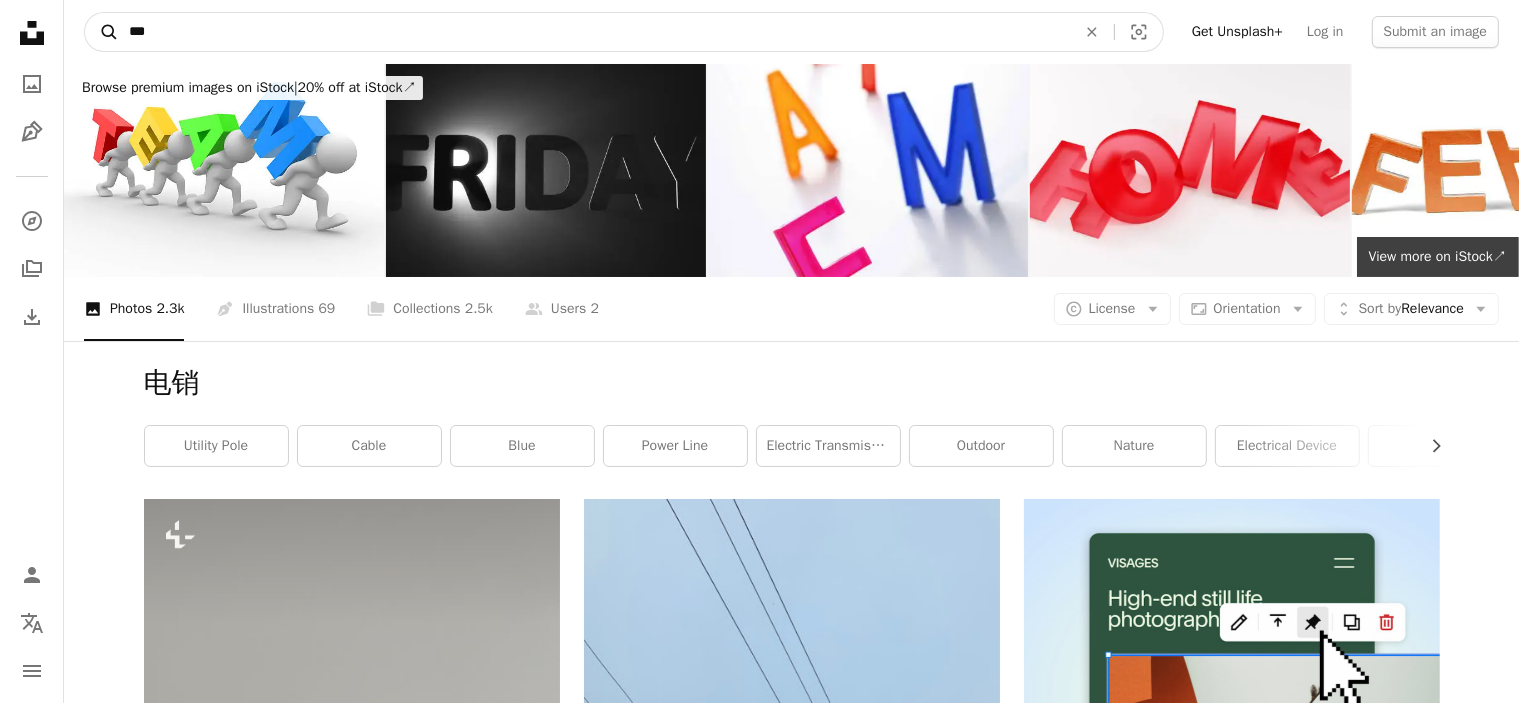 click on "A magnifying glass" at bounding box center (102, 32) 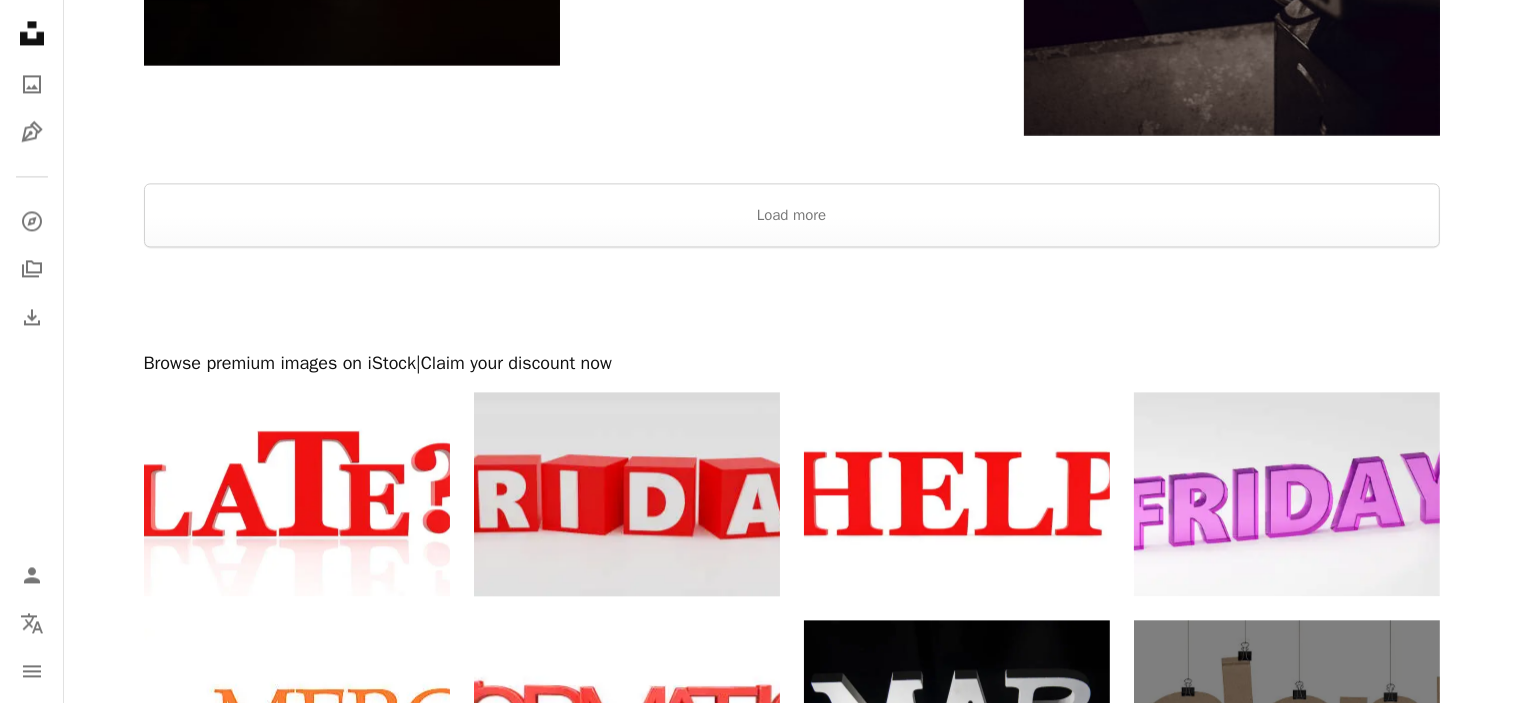 scroll, scrollTop: 4438, scrollLeft: 0, axis: vertical 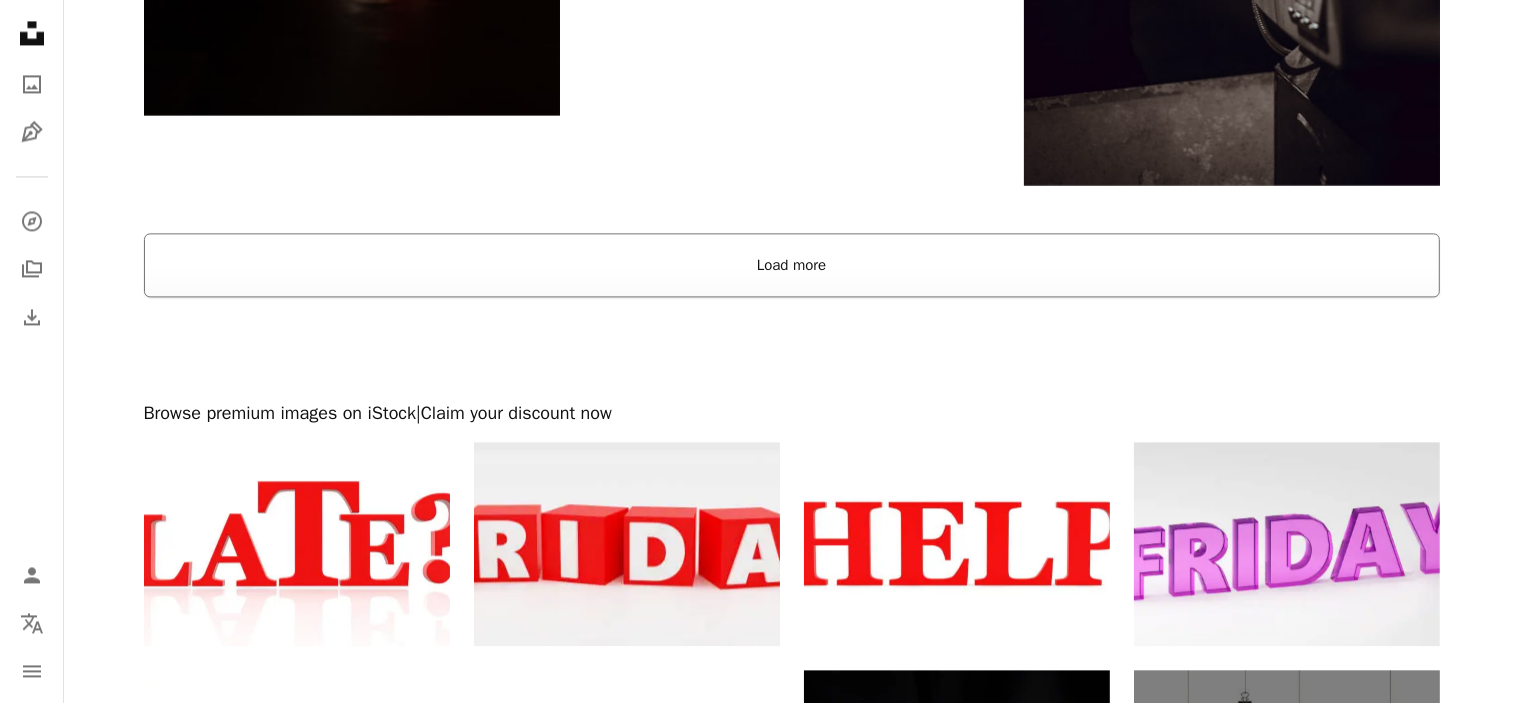 click on "Load more" at bounding box center (792, 265) 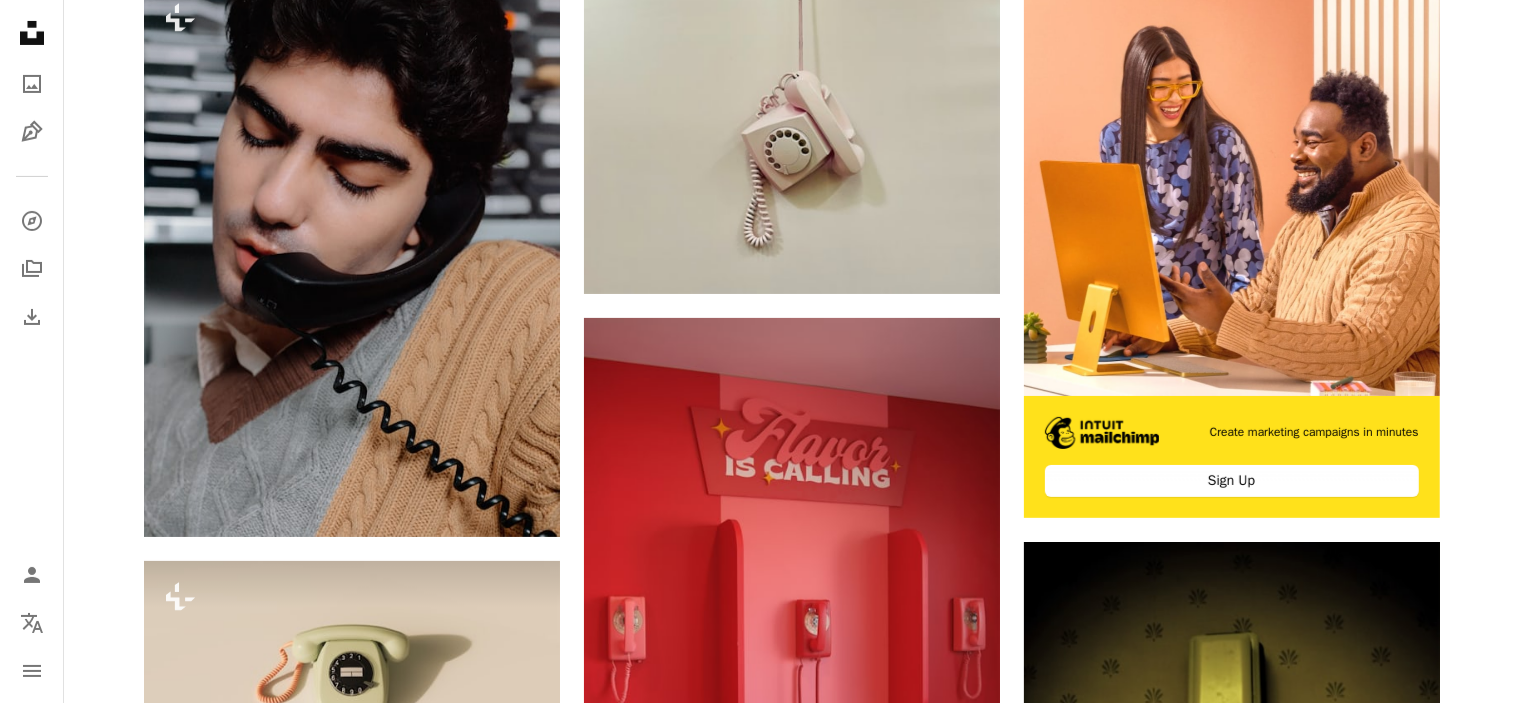 scroll, scrollTop: 0, scrollLeft: 0, axis: both 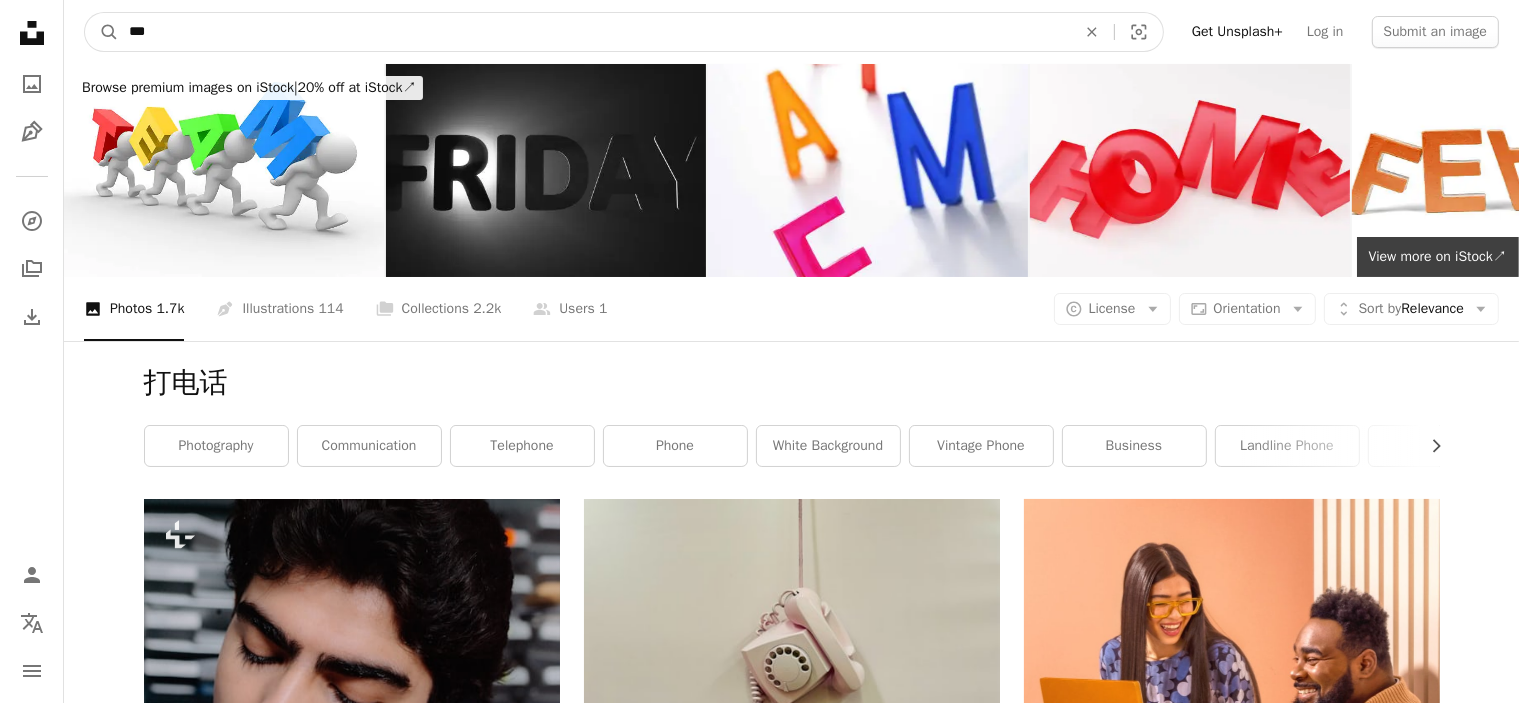 drag, startPoint x: 292, startPoint y: 38, endPoint x: 4, endPoint y: 44, distance: 288.0625 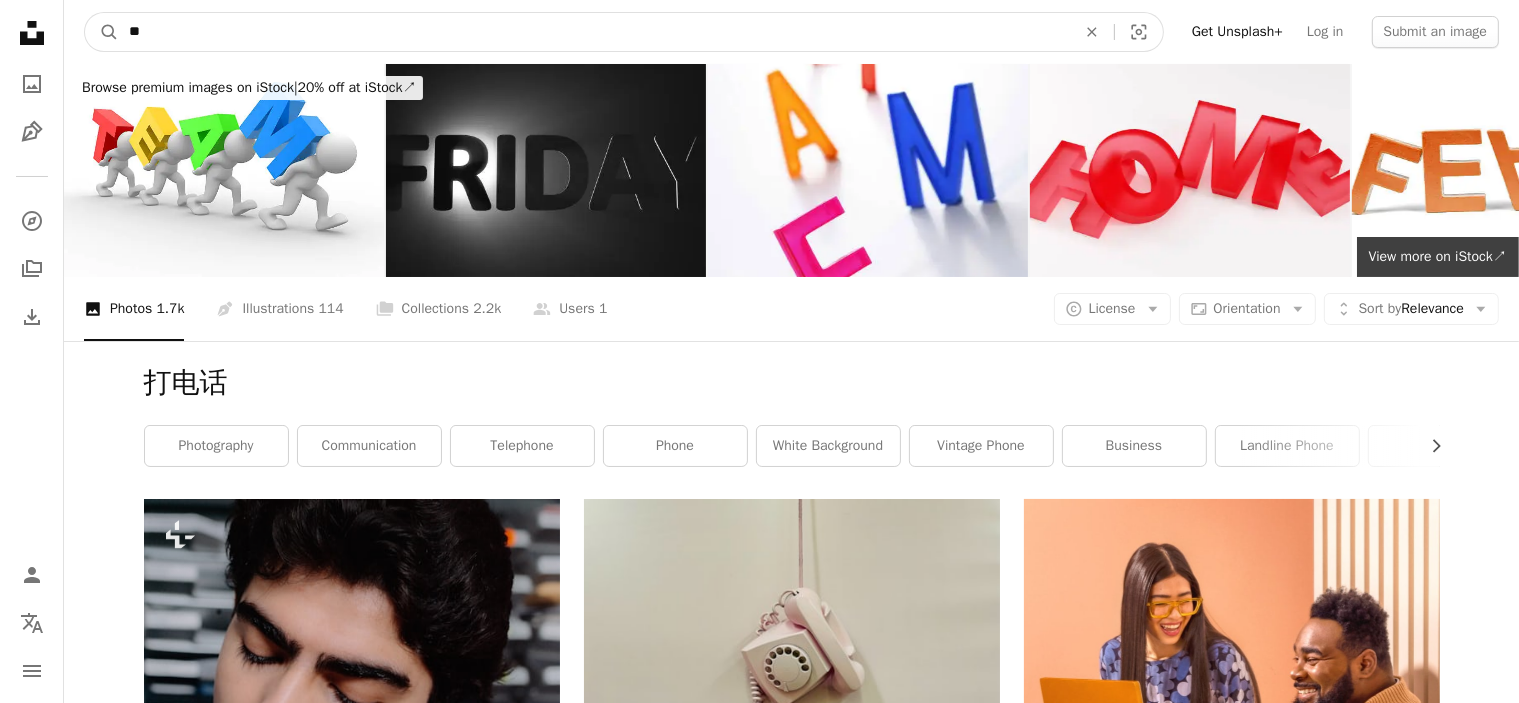 type on "**" 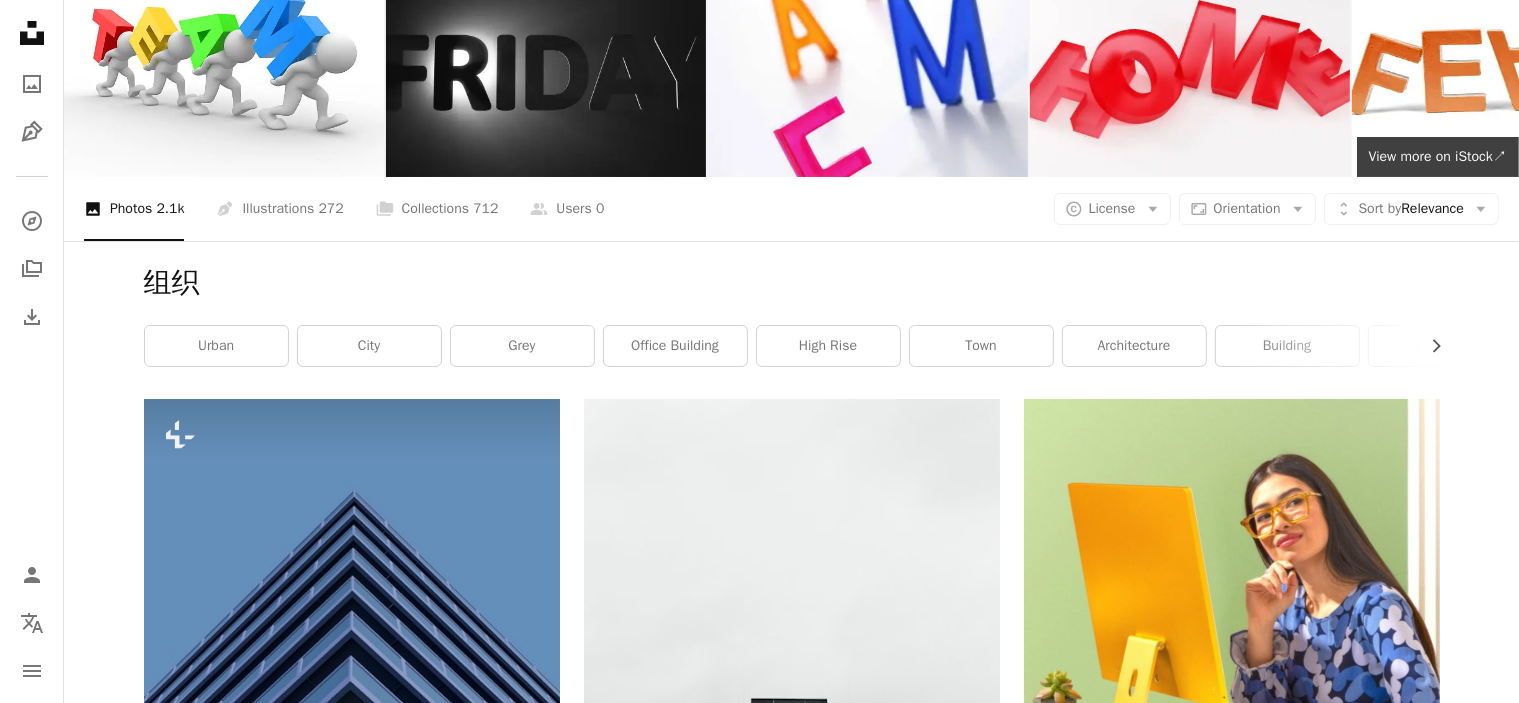 scroll, scrollTop: 0, scrollLeft: 0, axis: both 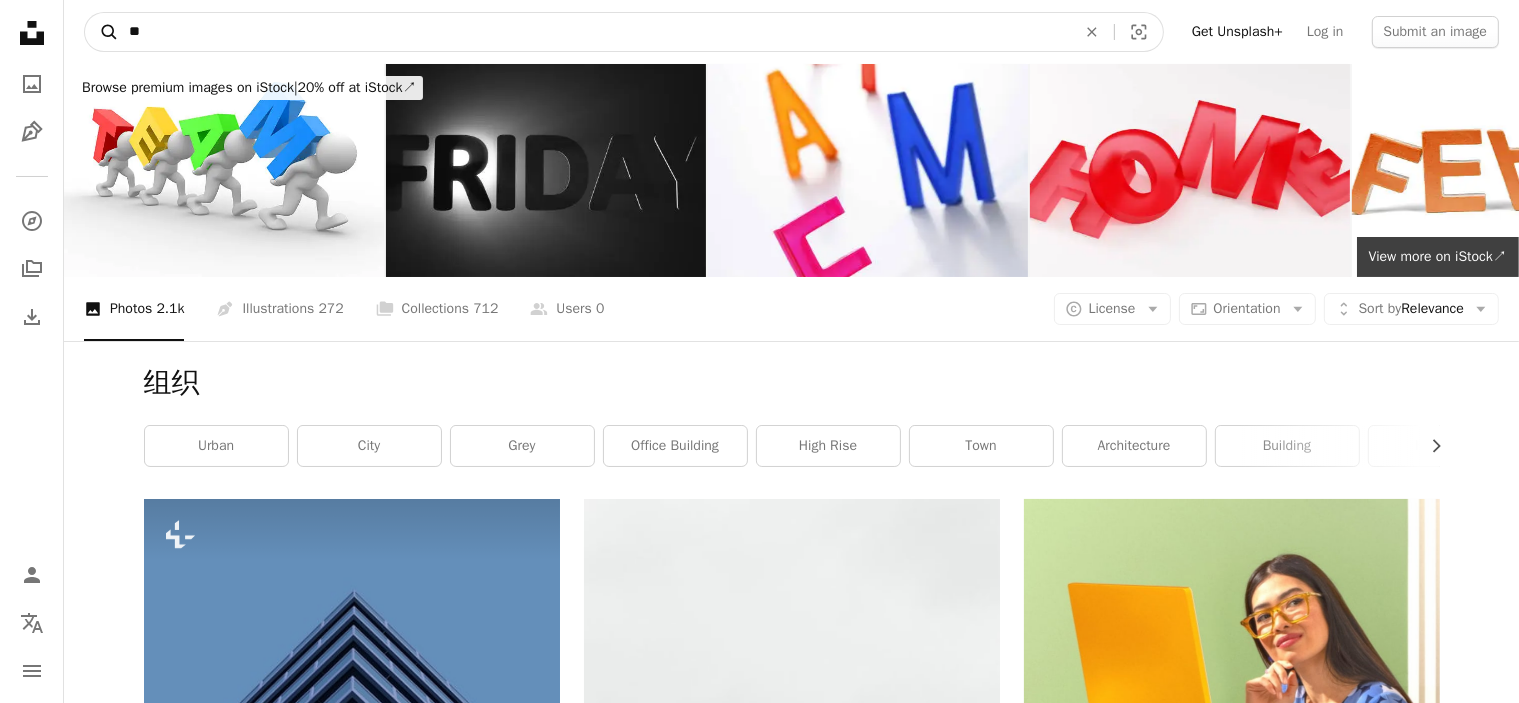 drag, startPoint x: 175, startPoint y: 34, endPoint x: 109, endPoint y: 35, distance: 66.007576 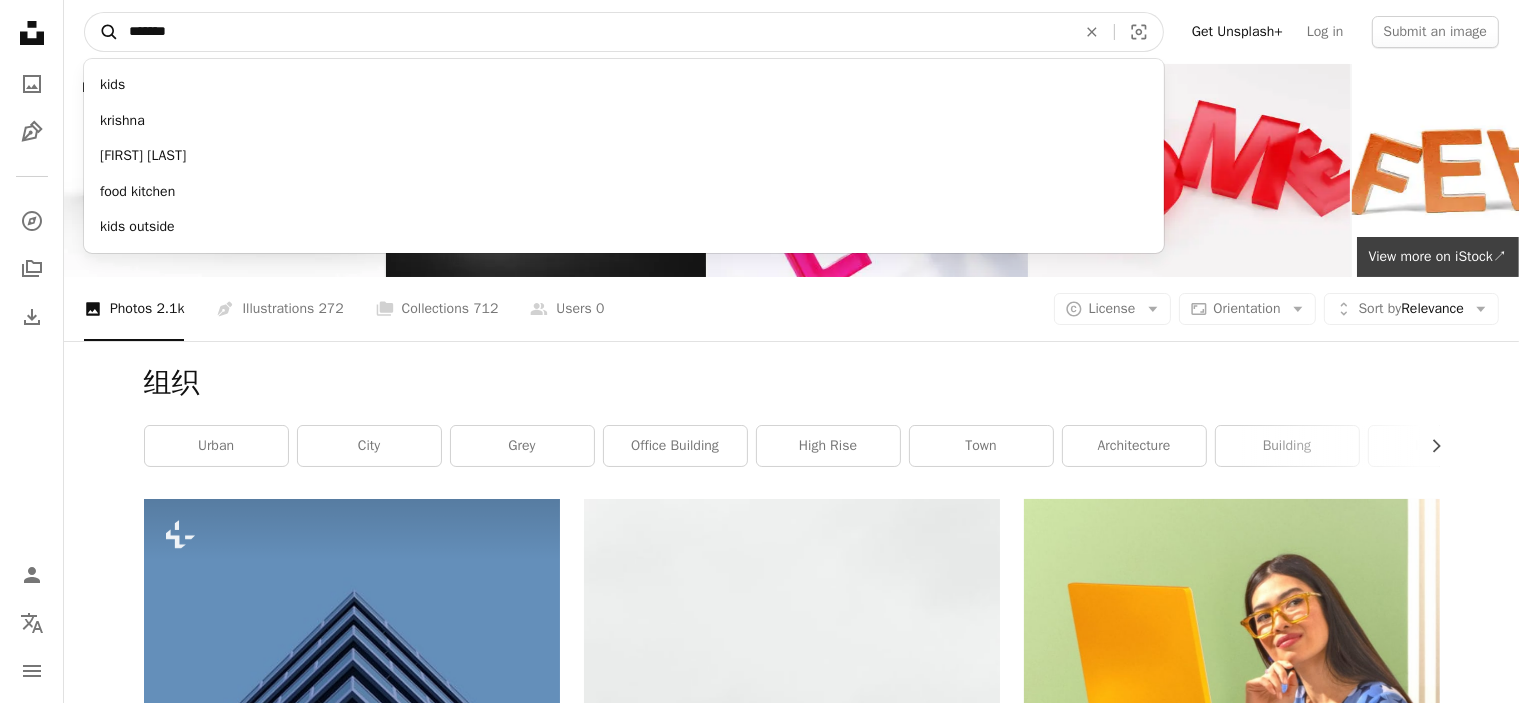 type on "**" 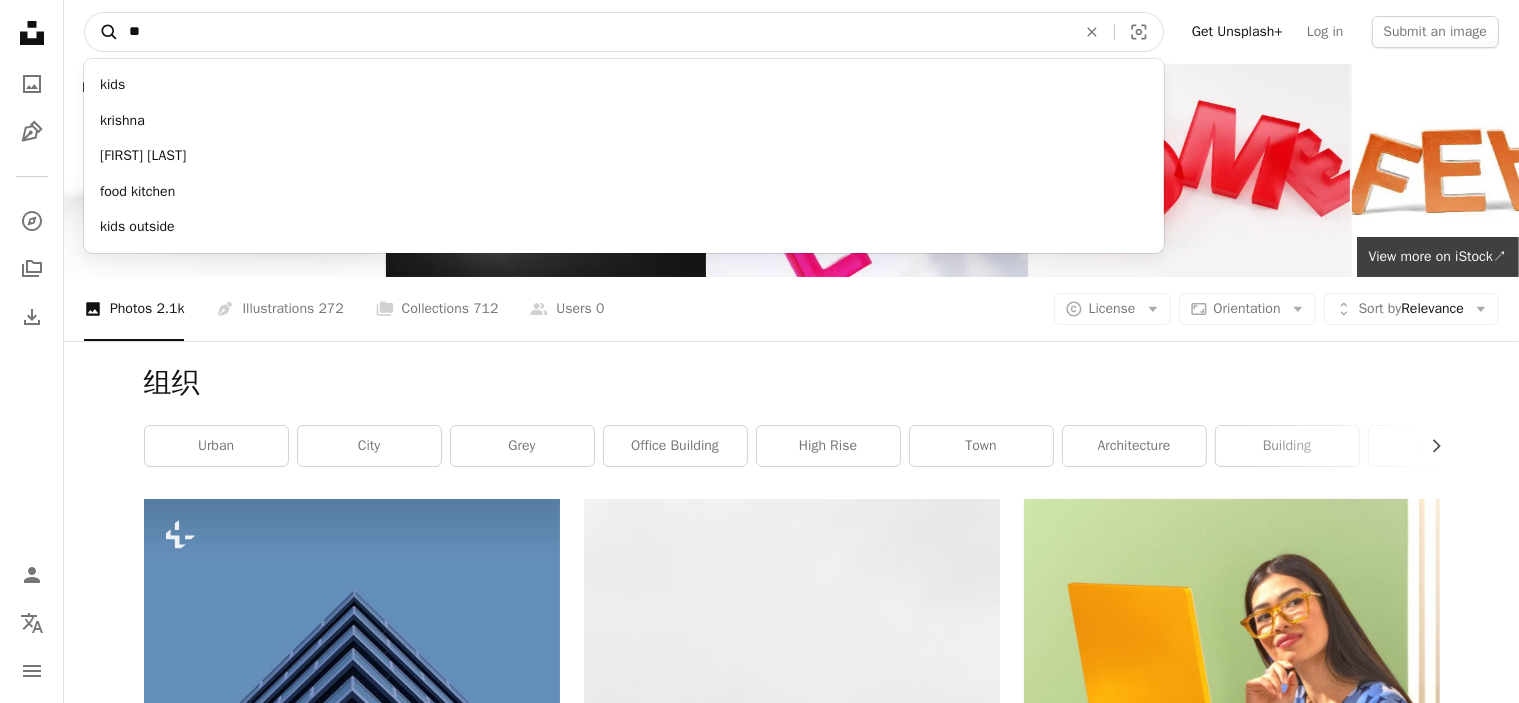 click on "A magnifying glass" at bounding box center (102, 32) 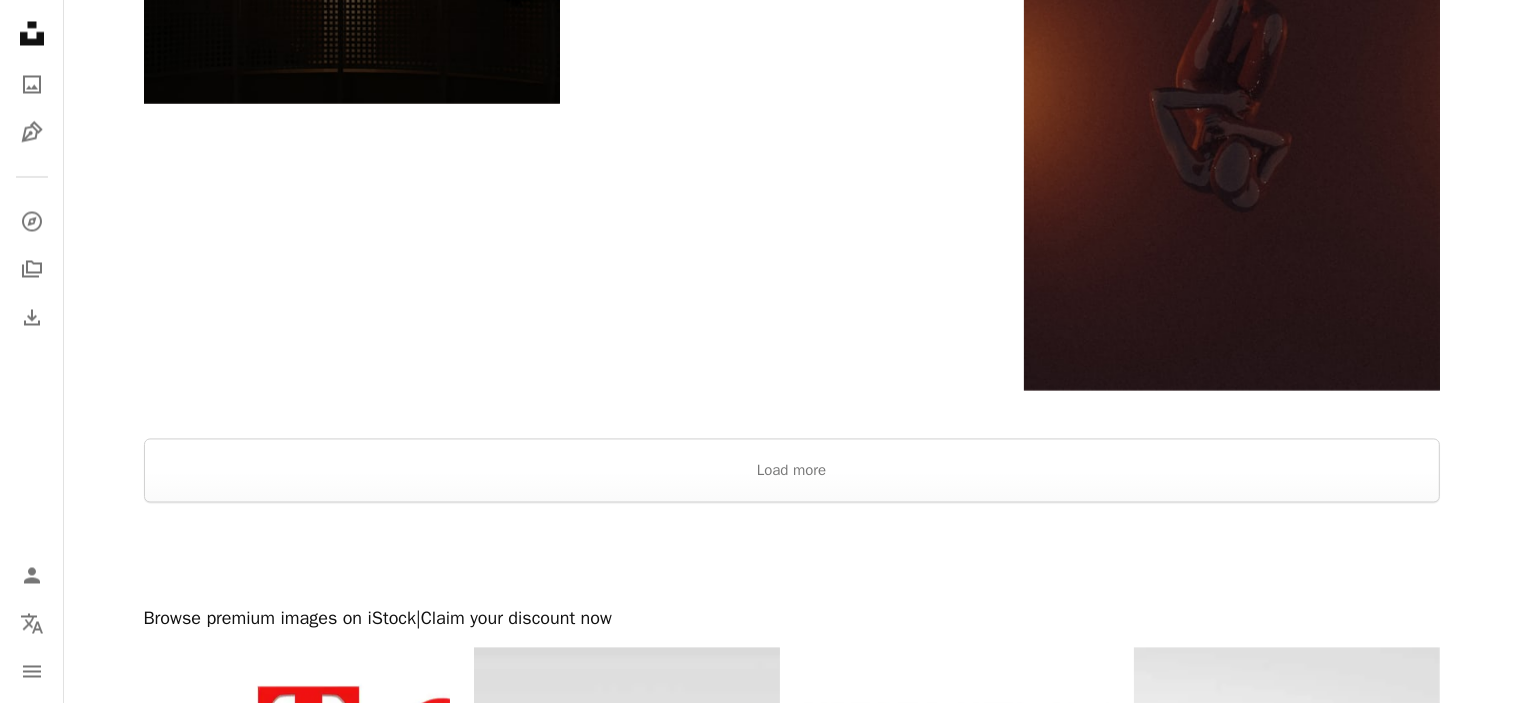 scroll, scrollTop: 4000, scrollLeft: 0, axis: vertical 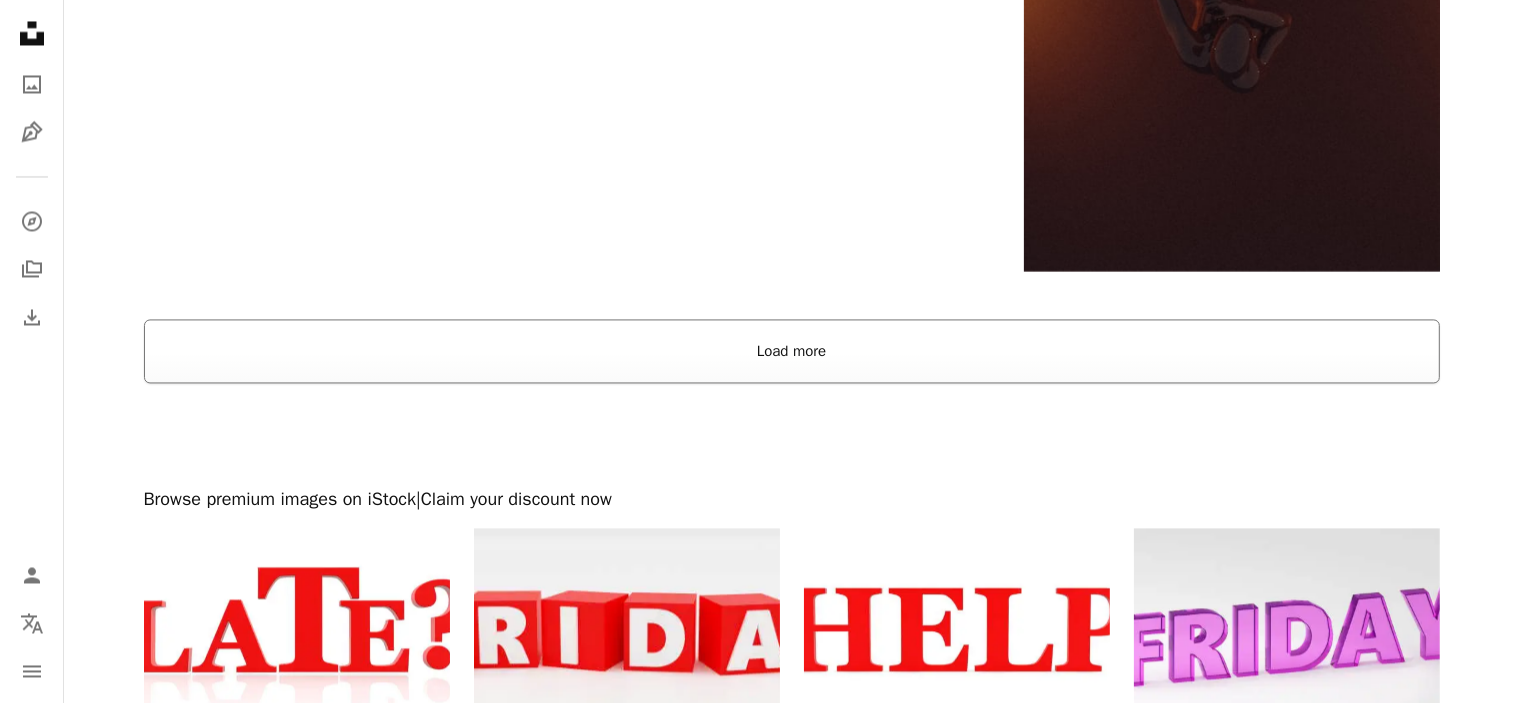 click on "Load more" at bounding box center [792, 351] 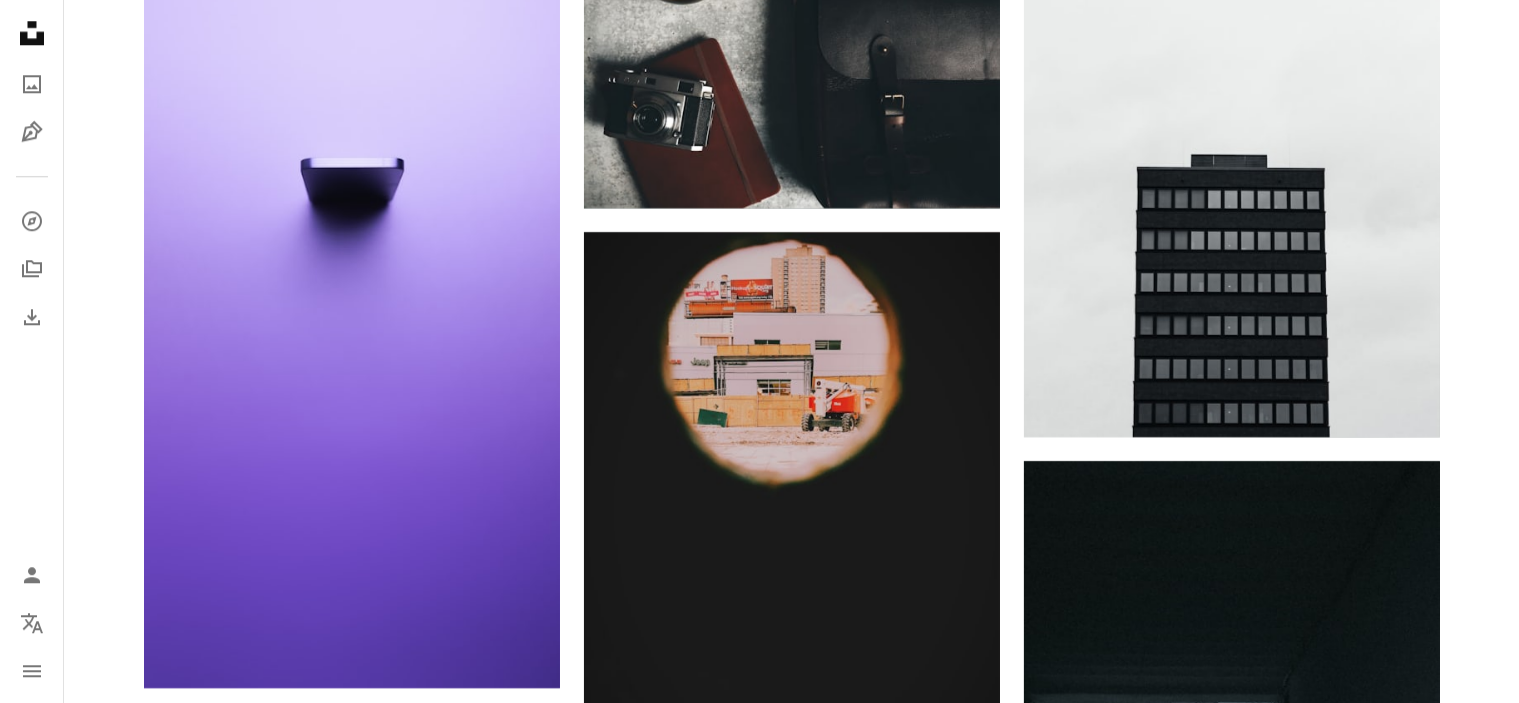 scroll, scrollTop: 22099, scrollLeft: 0, axis: vertical 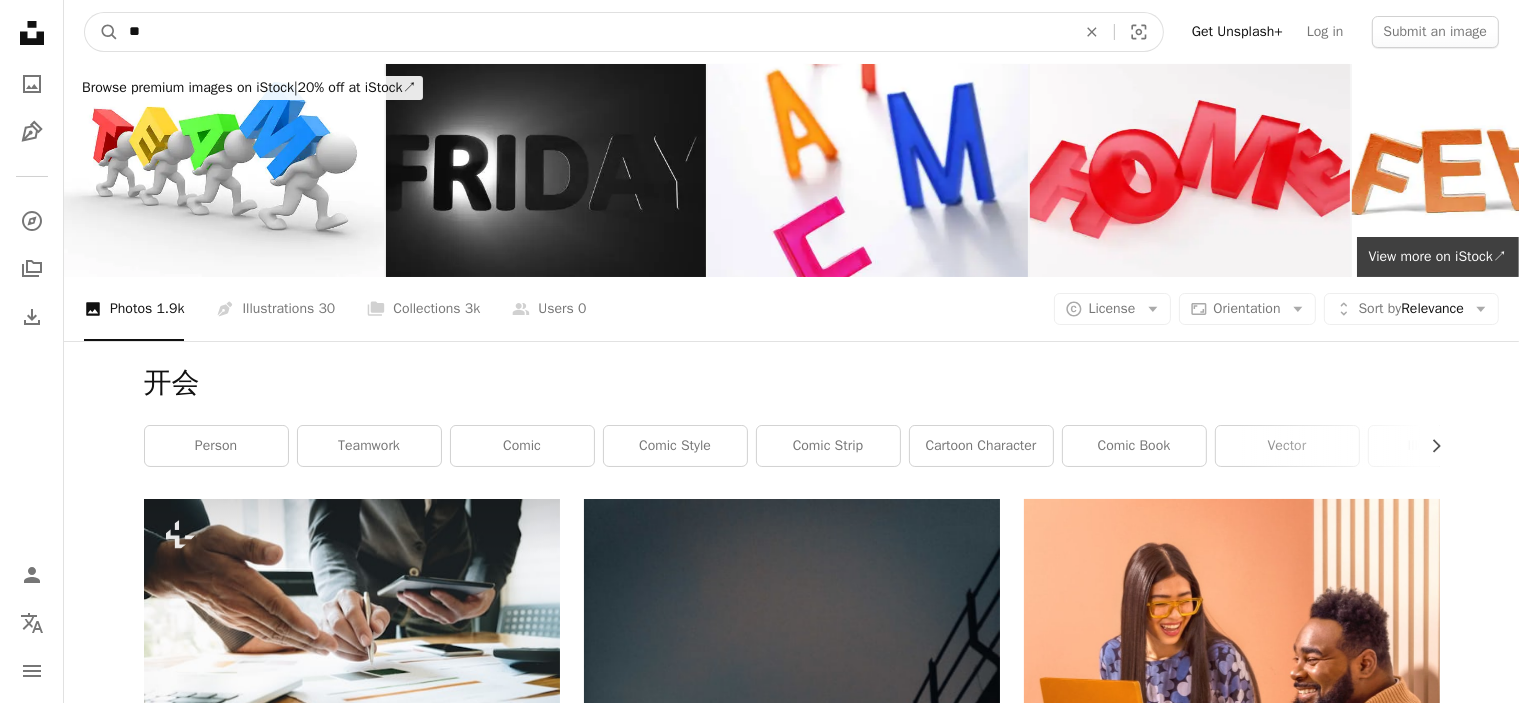 drag, startPoint x: 198, startPoint y: 15, endPoint x: 8, endPoint y: 29, distance: 190.51509 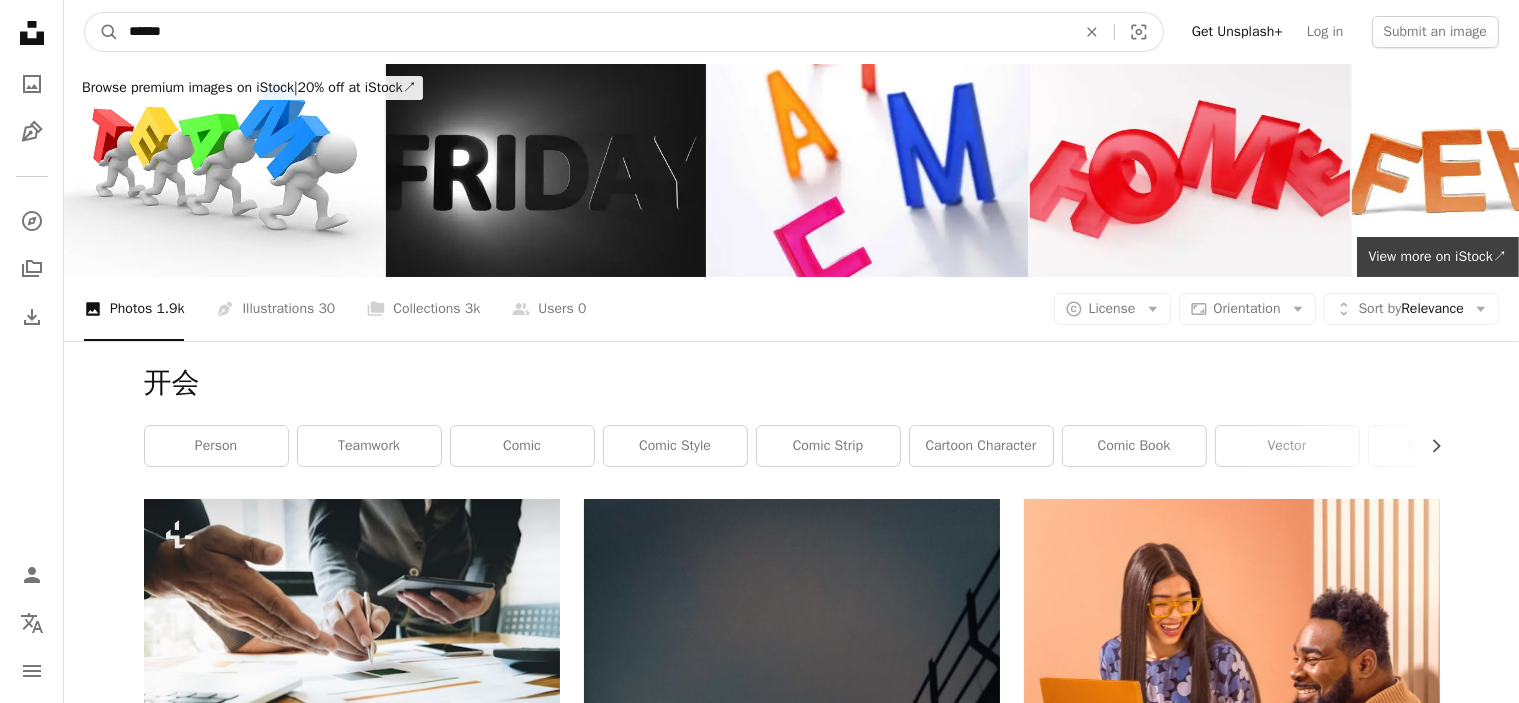 type on "**" 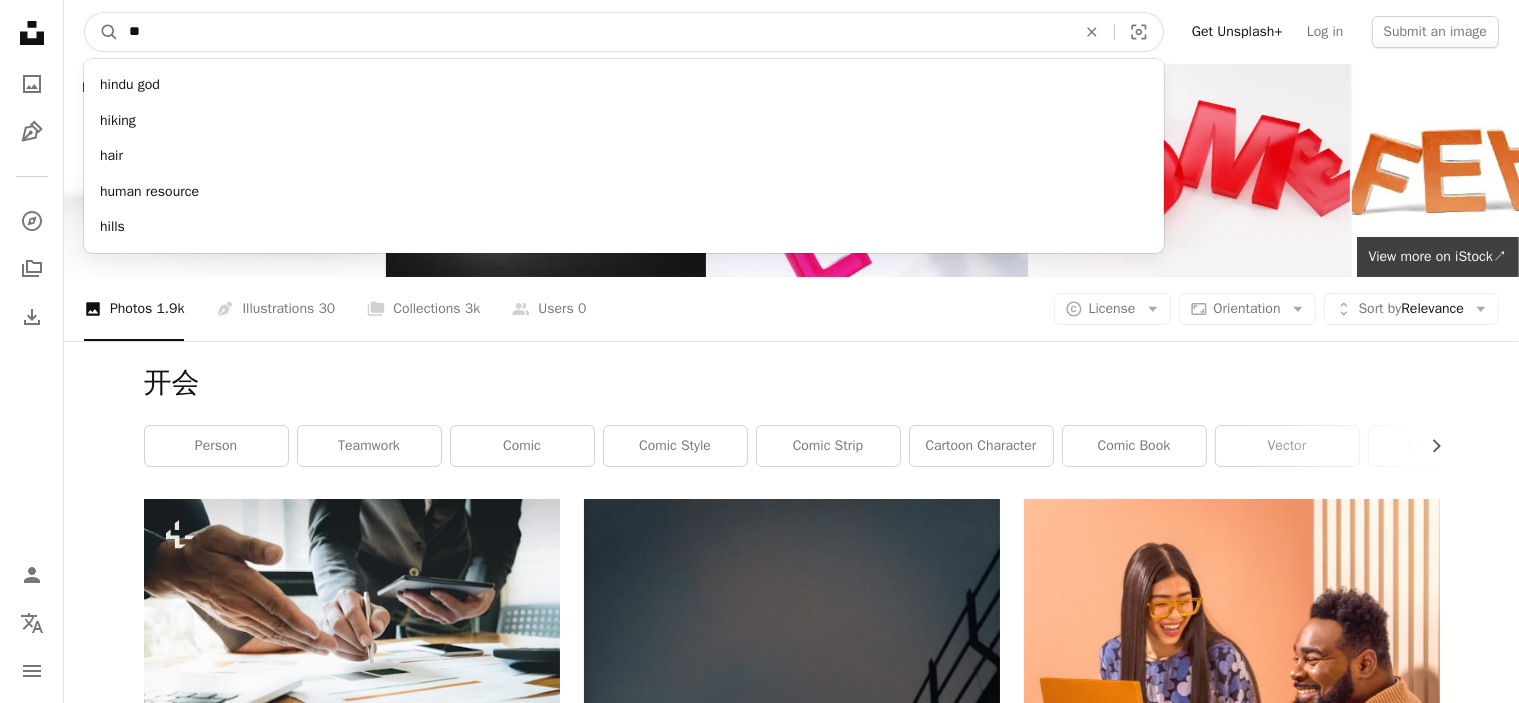 click on "A magnifying glass" at bounding box center (102, 32) 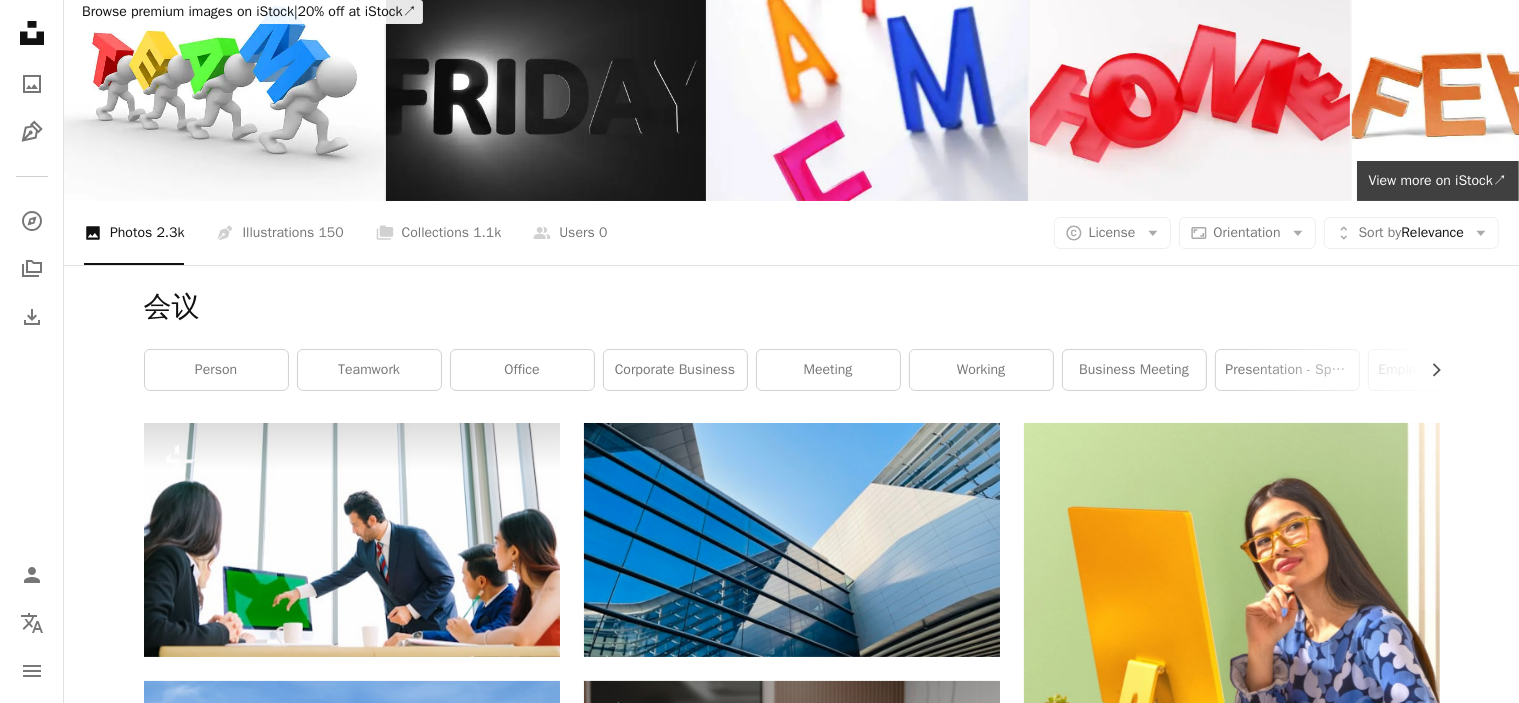 scroll, scrollTop: 0, scrollLeft: 0, axis: both 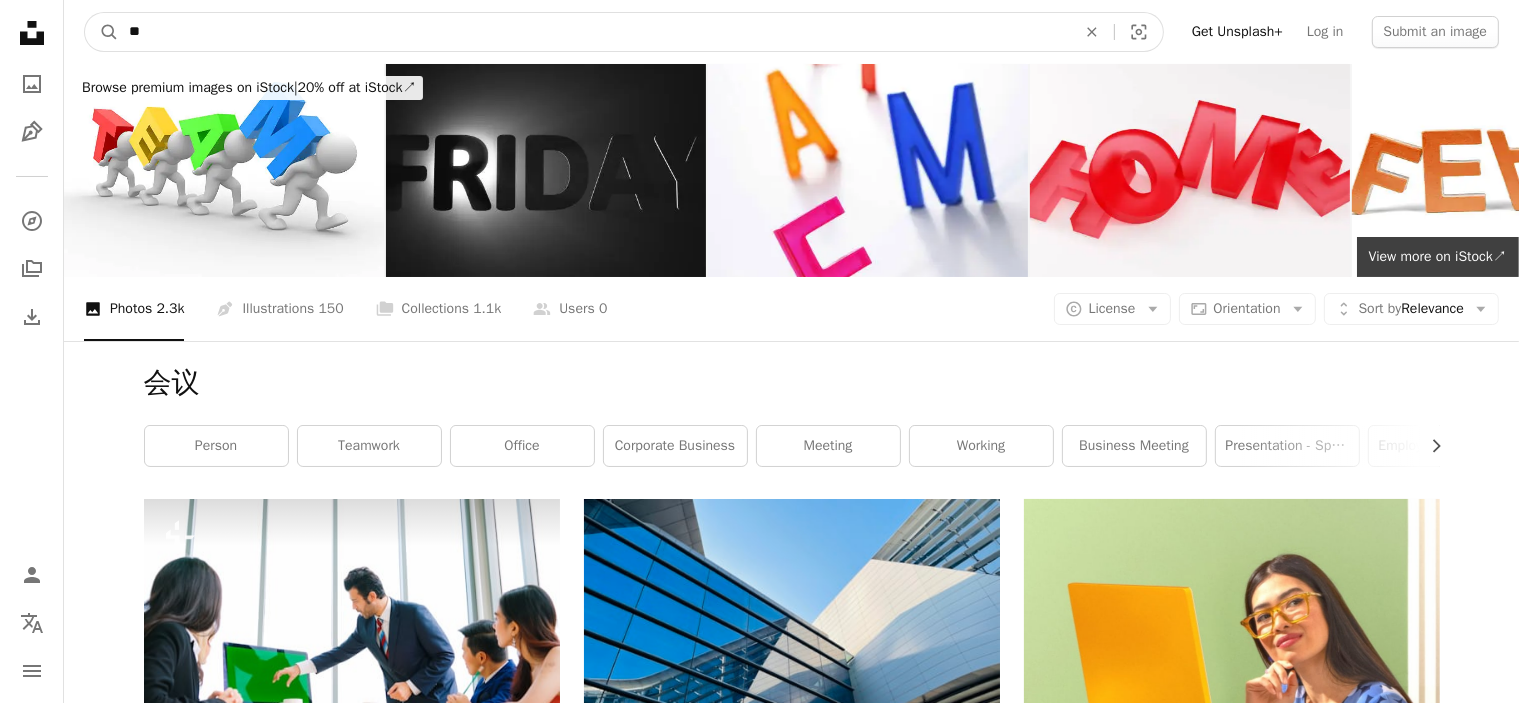 drag, startPoint x: 198, startPoint y: 25, endPoint x: 0, endPoint y: 25, distance: 198 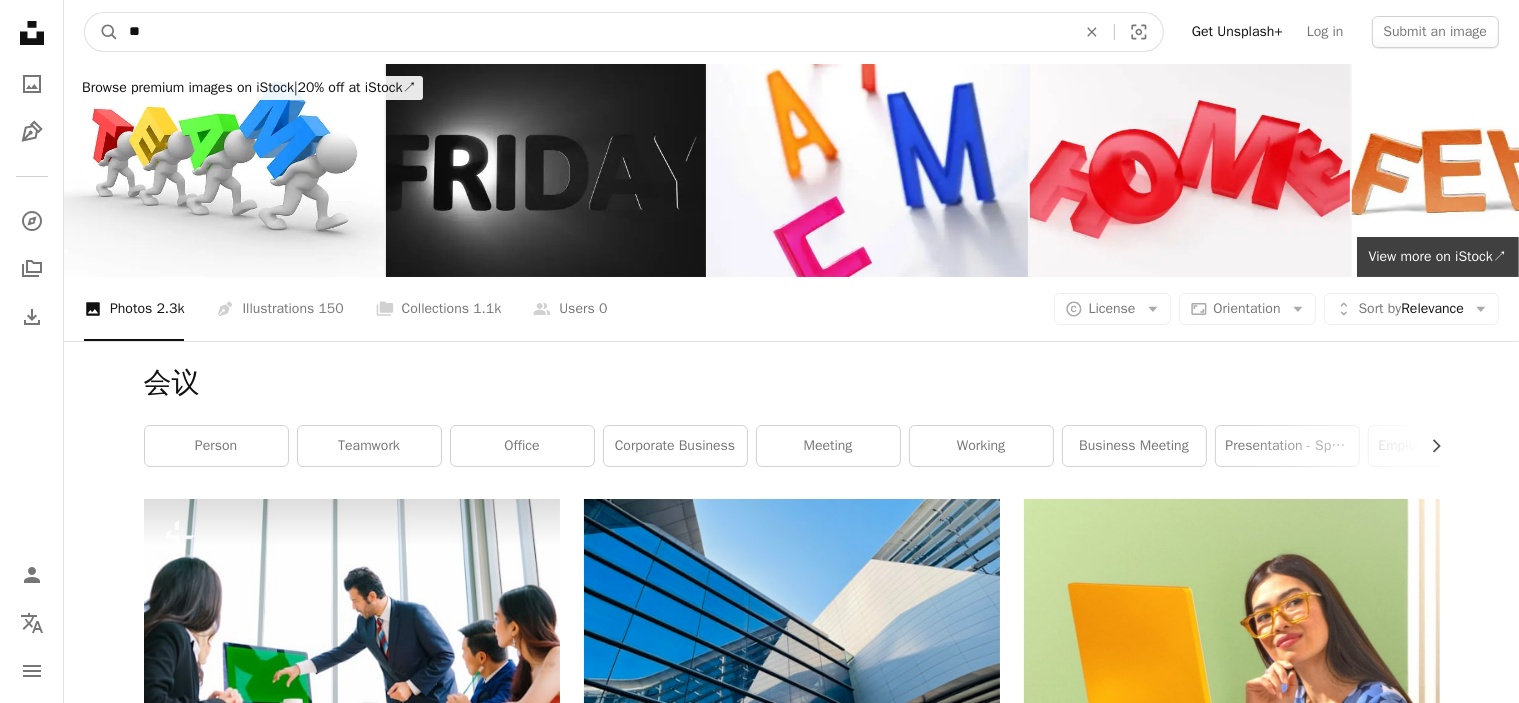 type on "**" 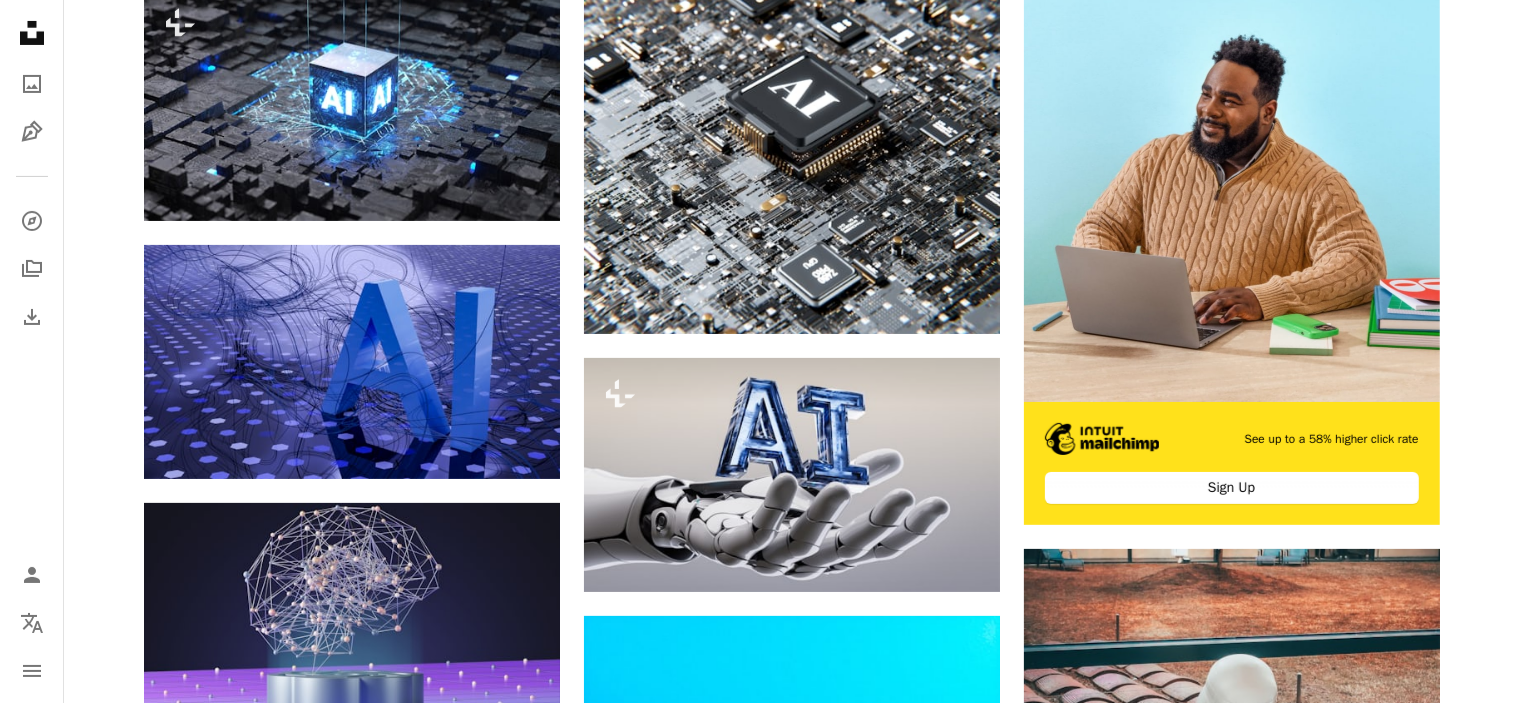 scroll, scrollTop: 200, scrollLeft: 0, axis: vertical 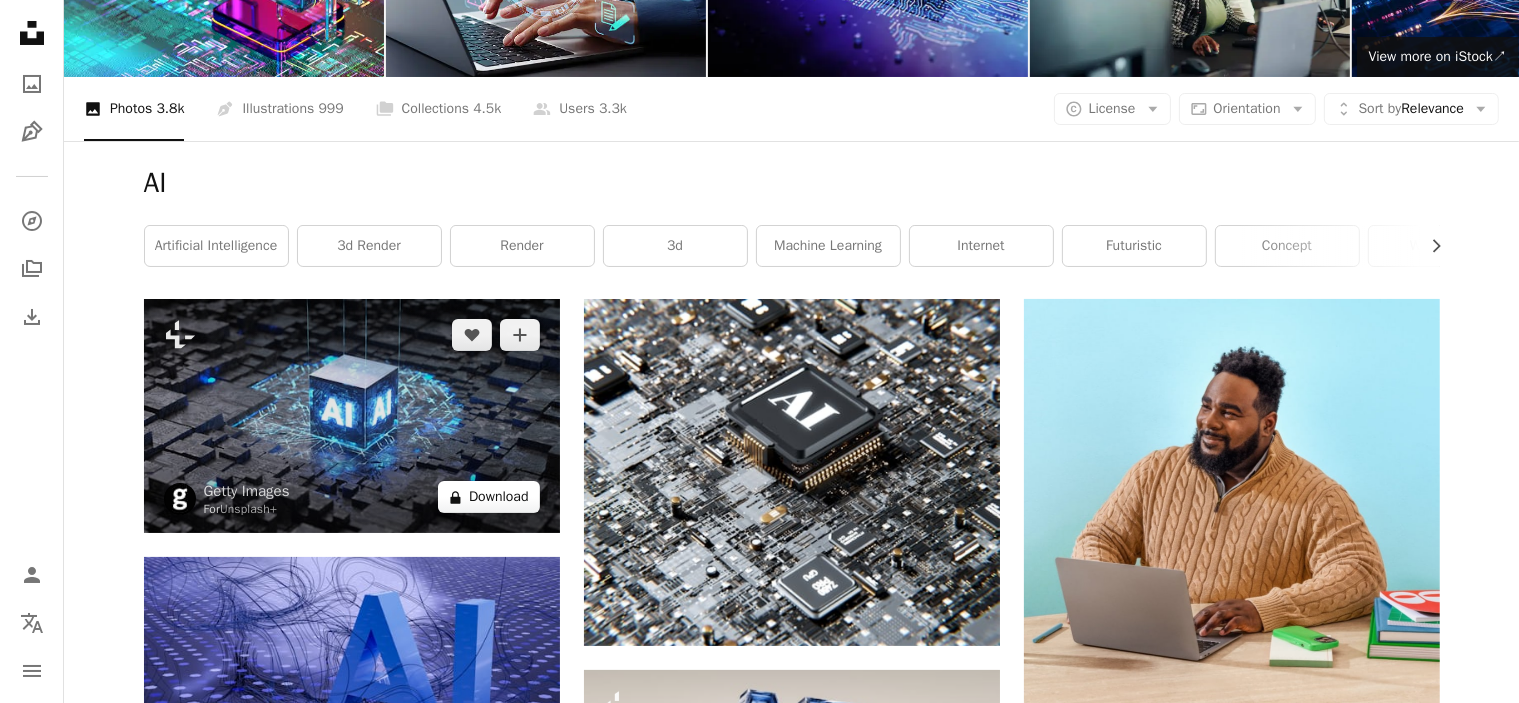 click on "A lock Download" at bounding box center [489, 497] 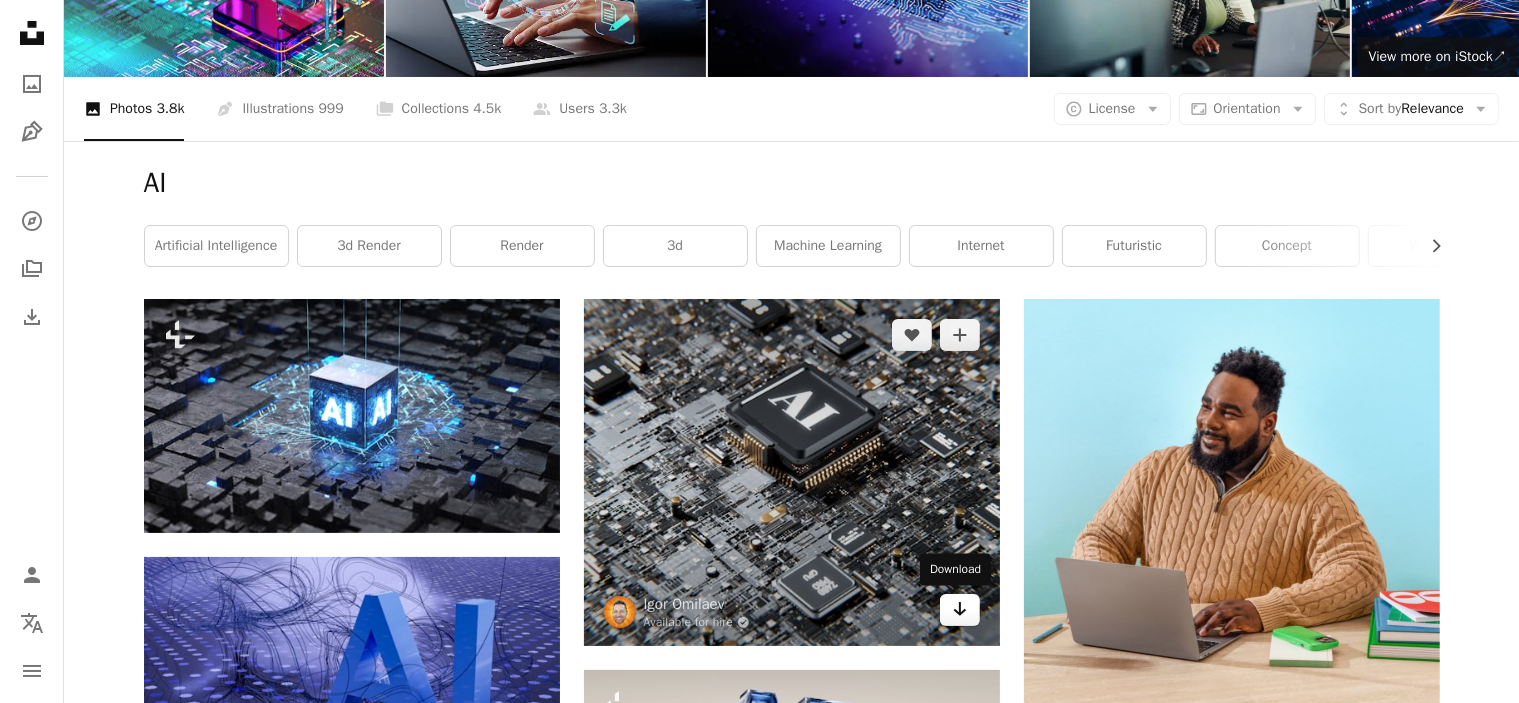 click on "Arrow pointing down" 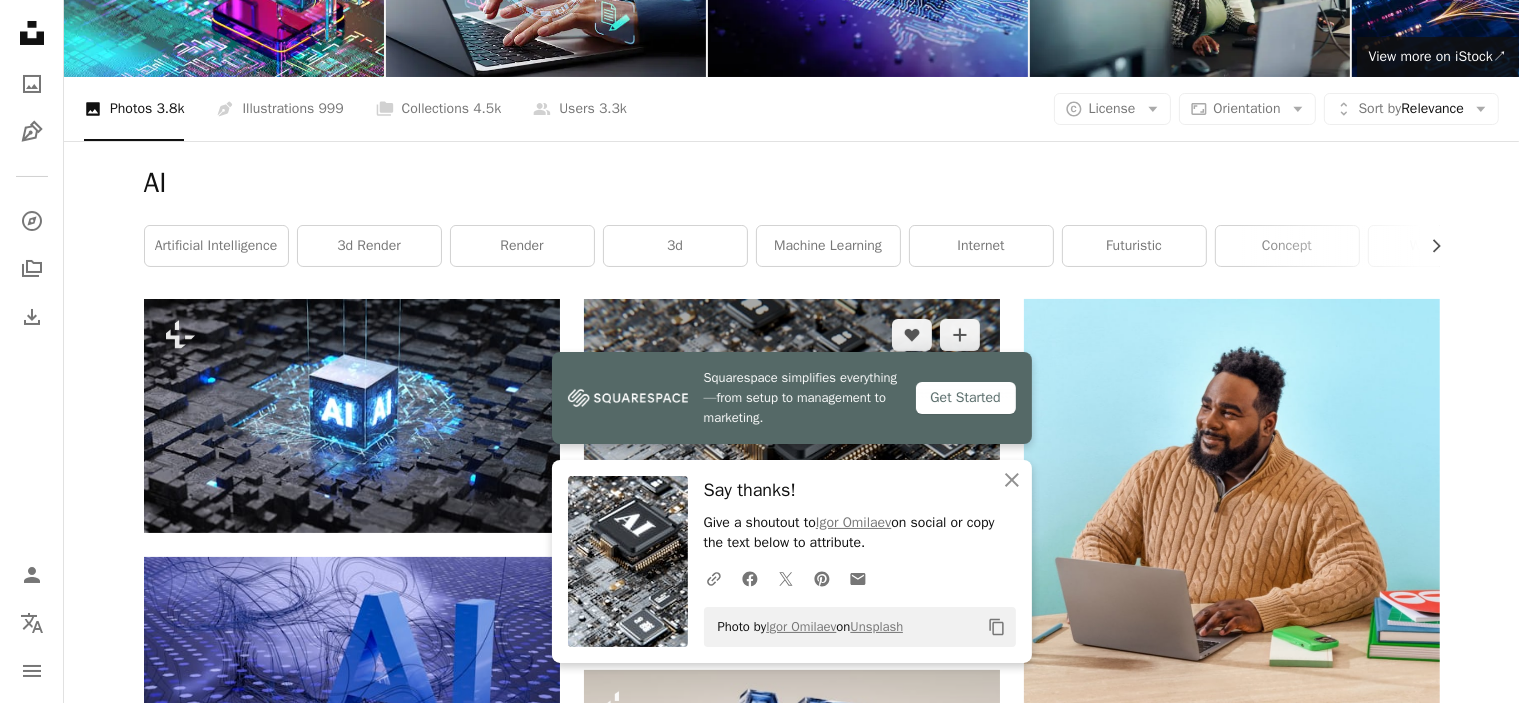click at bounding box center [792, 472] 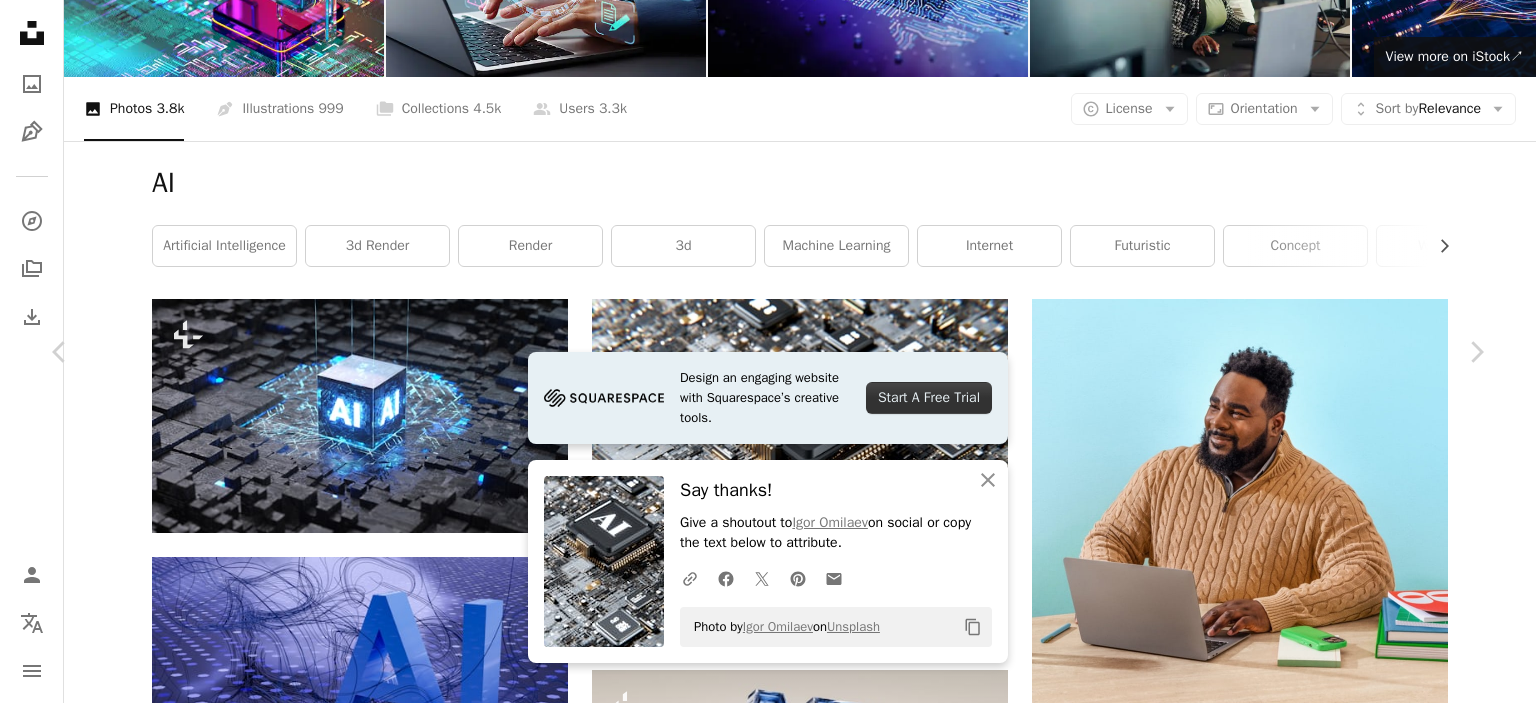 click on "A plus sign" 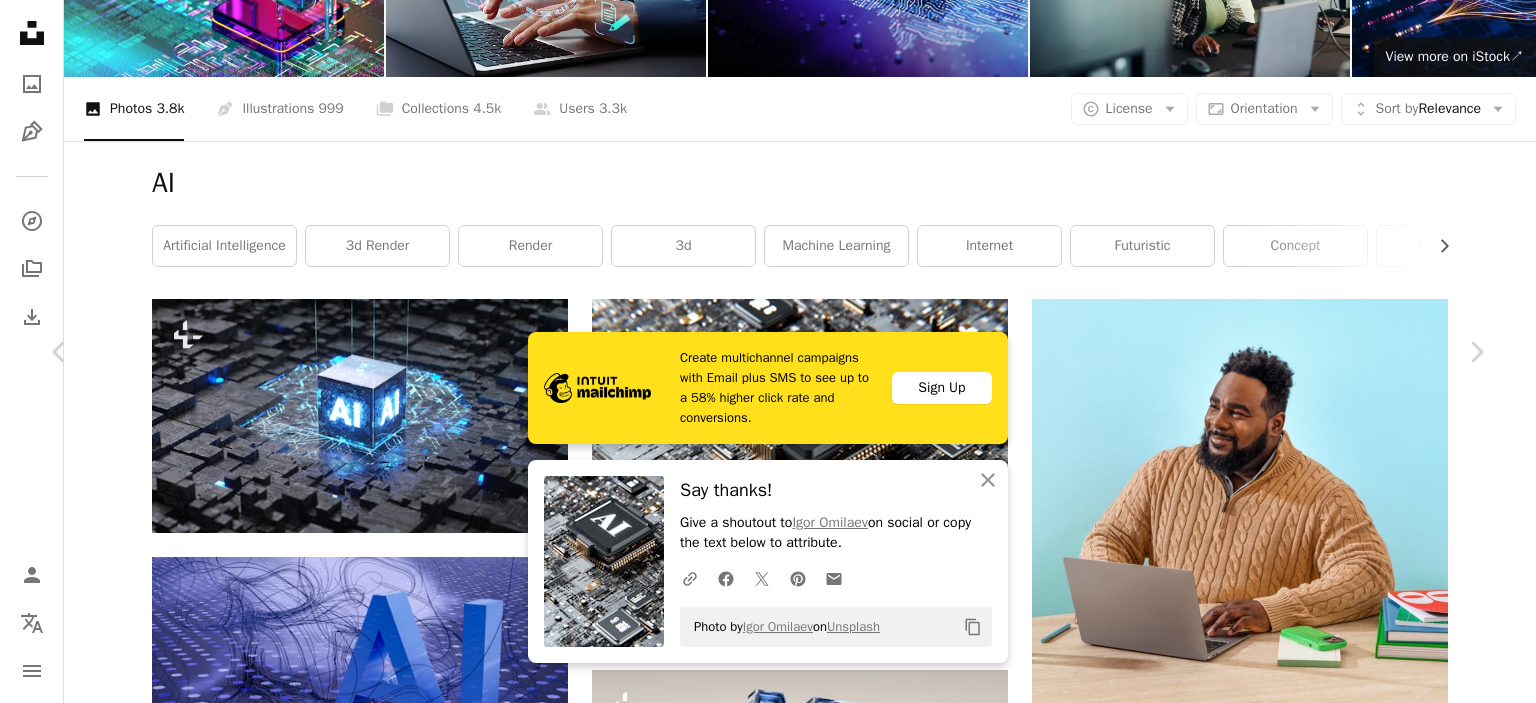 click 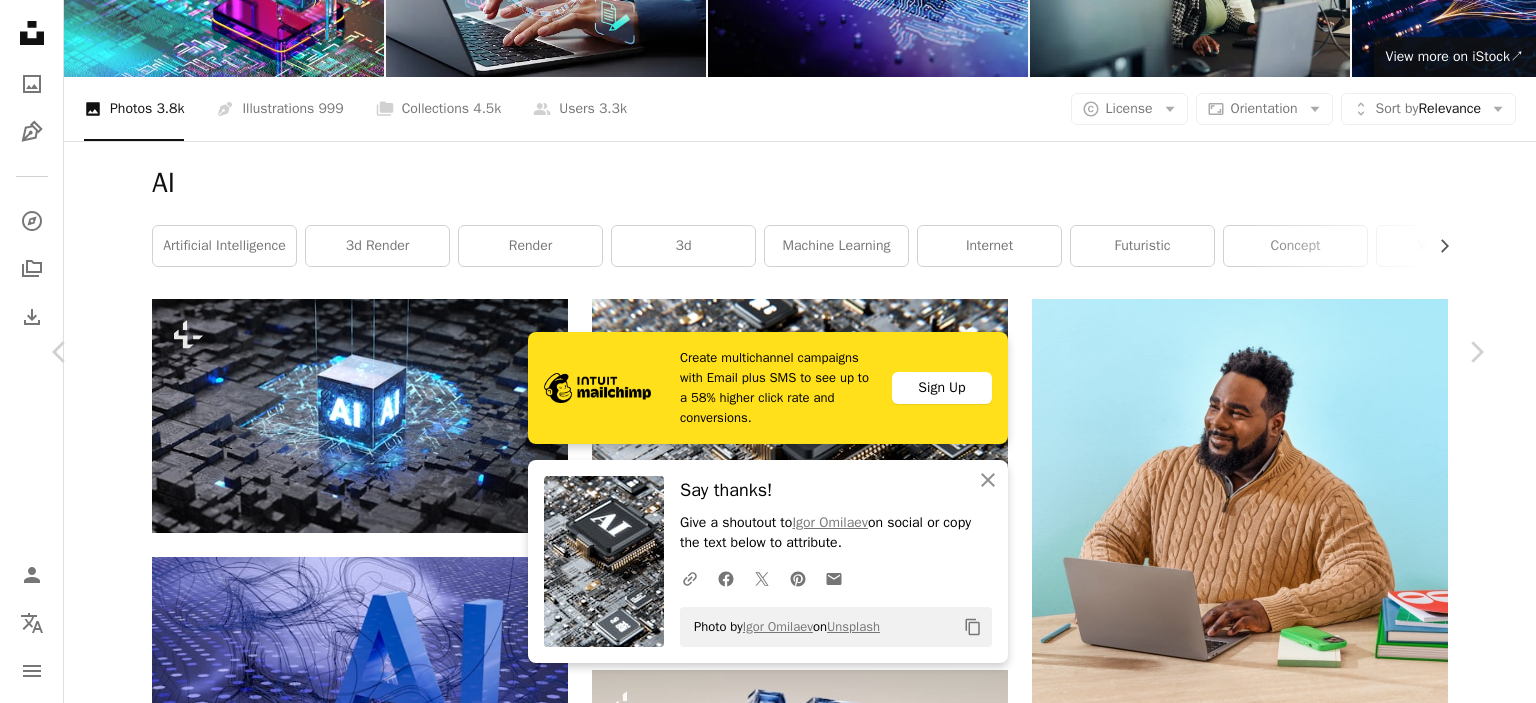 drag, startPoint x: 920, startPoint y: 51, endPoint x: 742, endPoint y: 37, distance: 178.54971 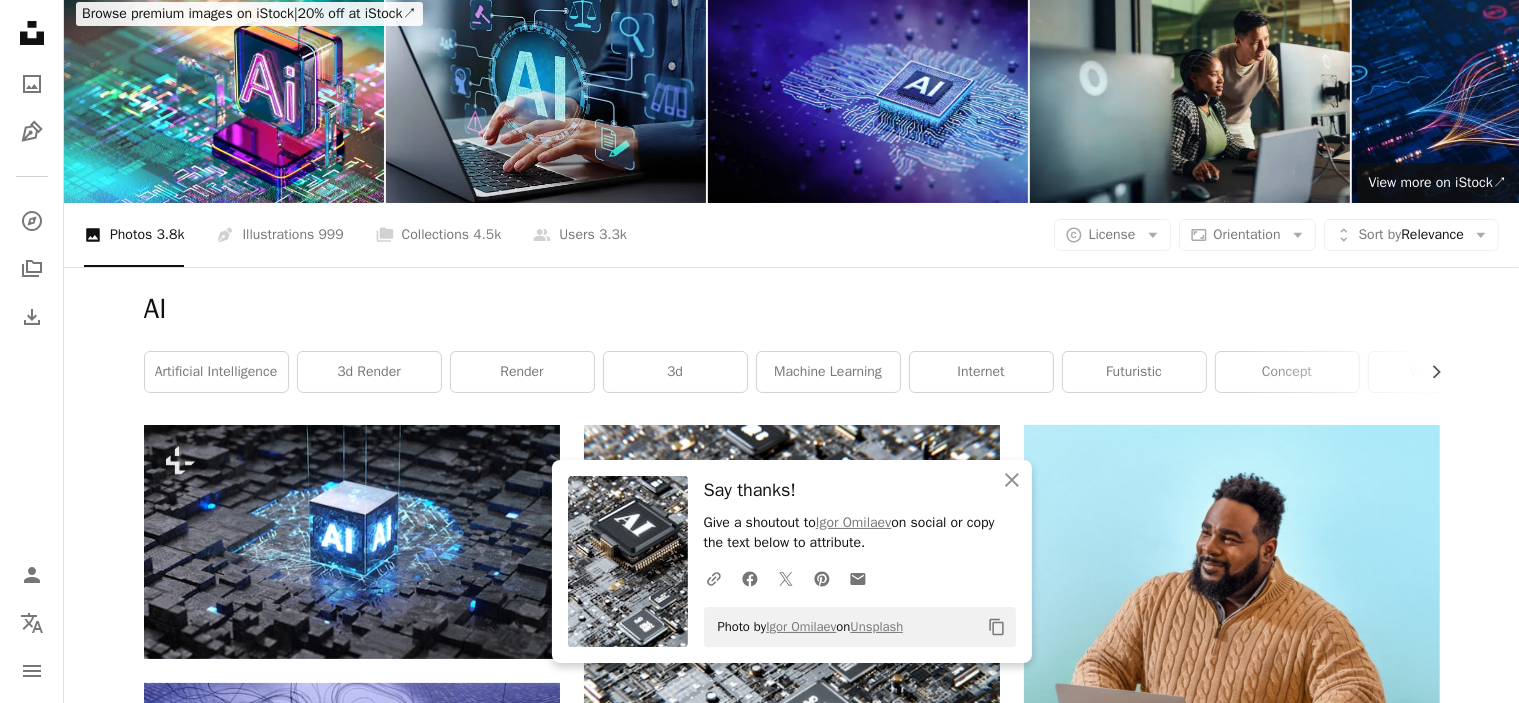 scroll, scrollTop: 0, scrollLeft: 0, axis: both 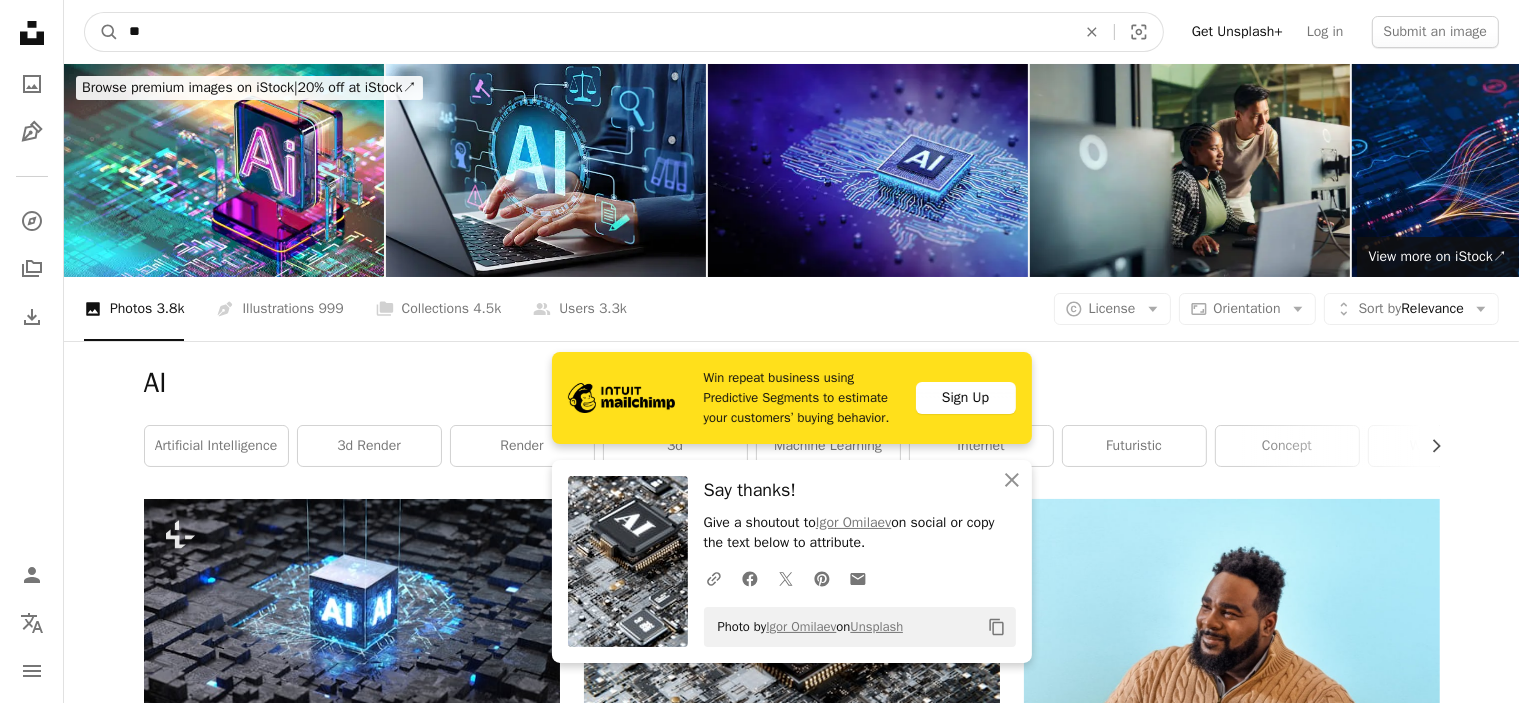 drag, startPoint x: 209, startPoint y: 37, endPoint x: 33, endPoint y: 27, distance: 176.28386 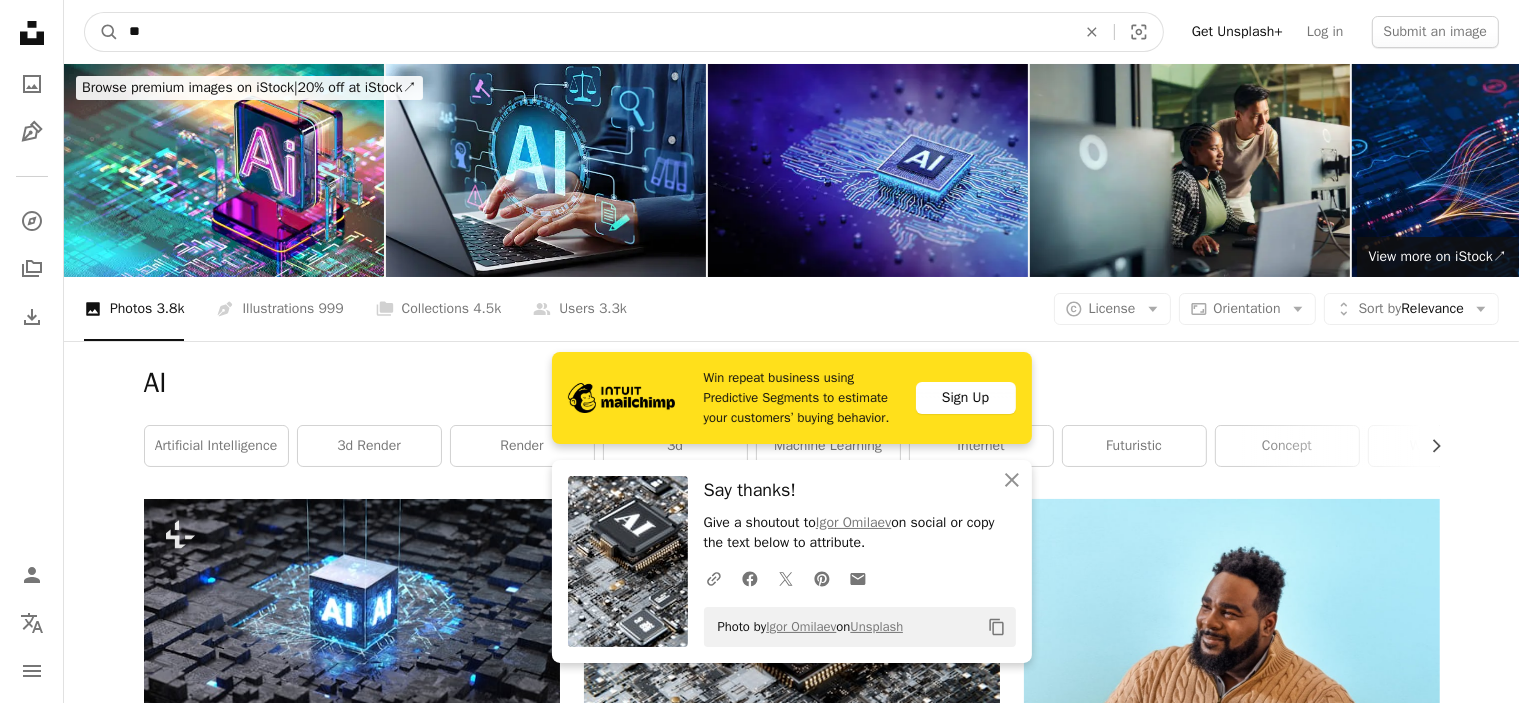 type on "**" 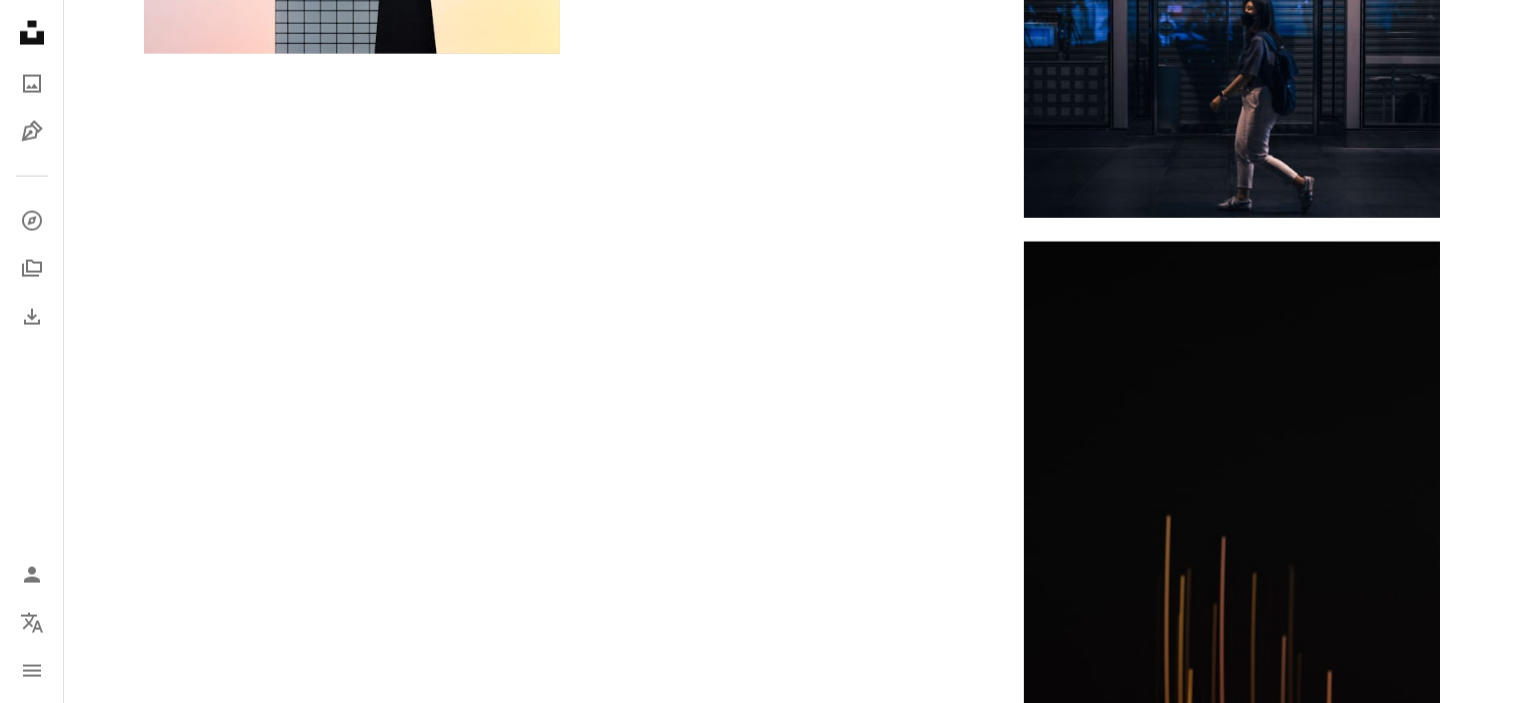 scroll, scrollTop: 3700, scrollLeft: 0, axis: vertical 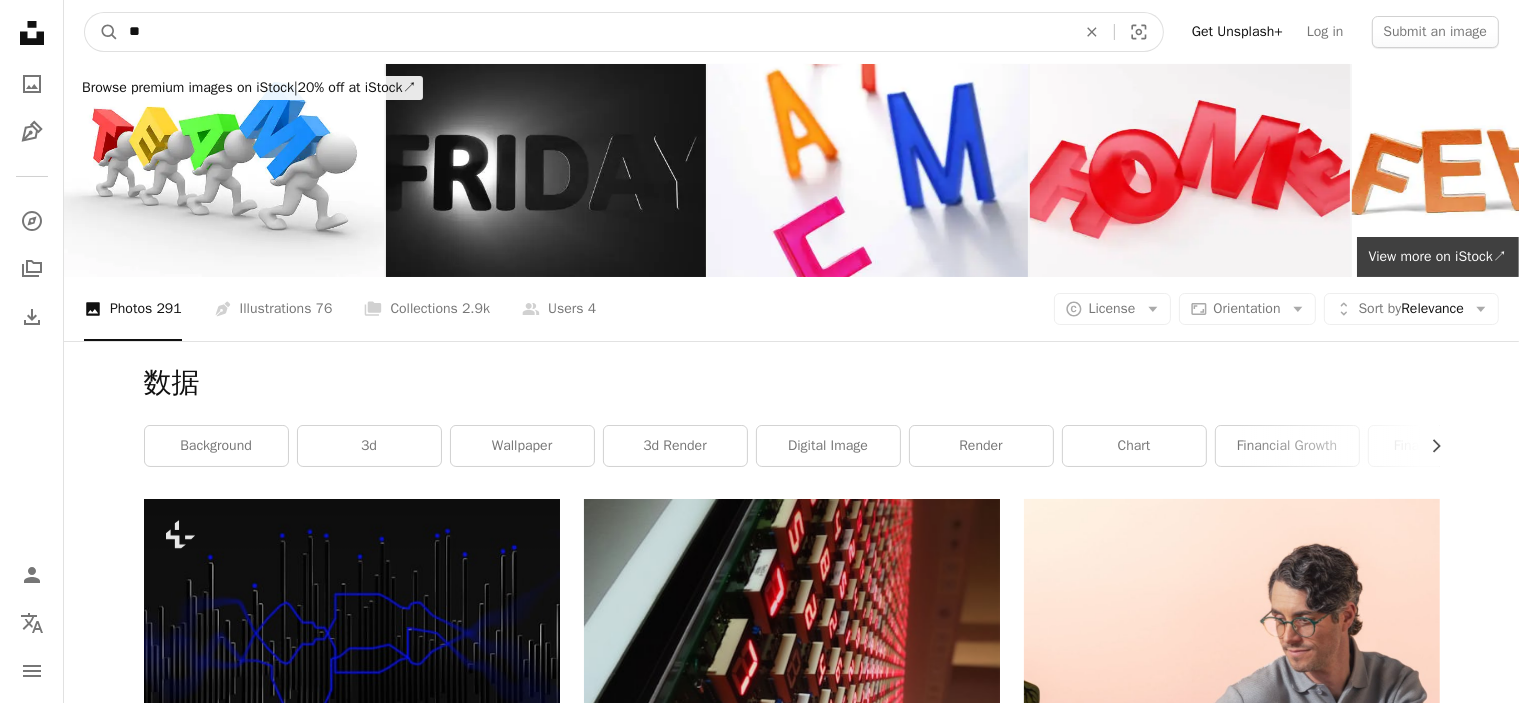 drag, startPoint x: 188, startPoint y: 23, endPoint x: 0, endPoint y: 28, distance: 188.06648 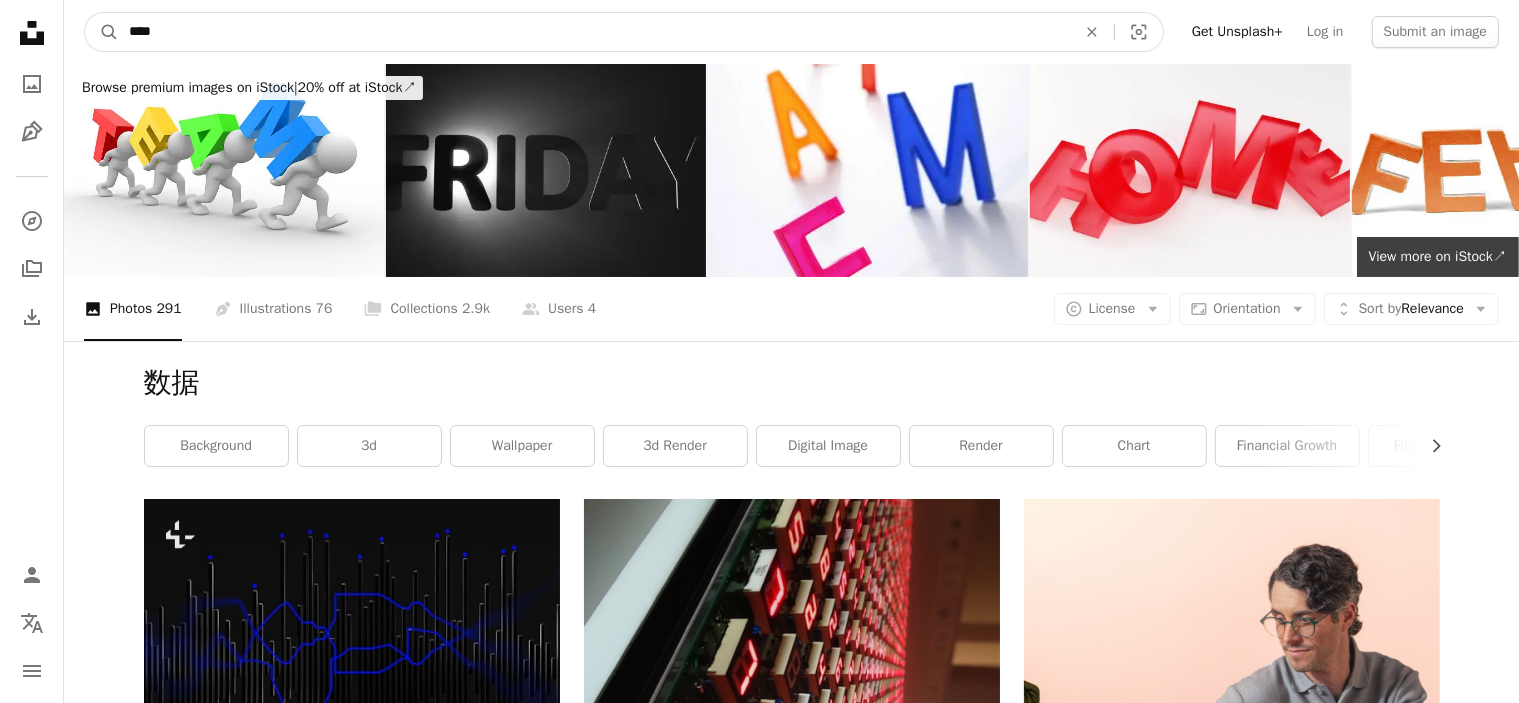 type on "****" 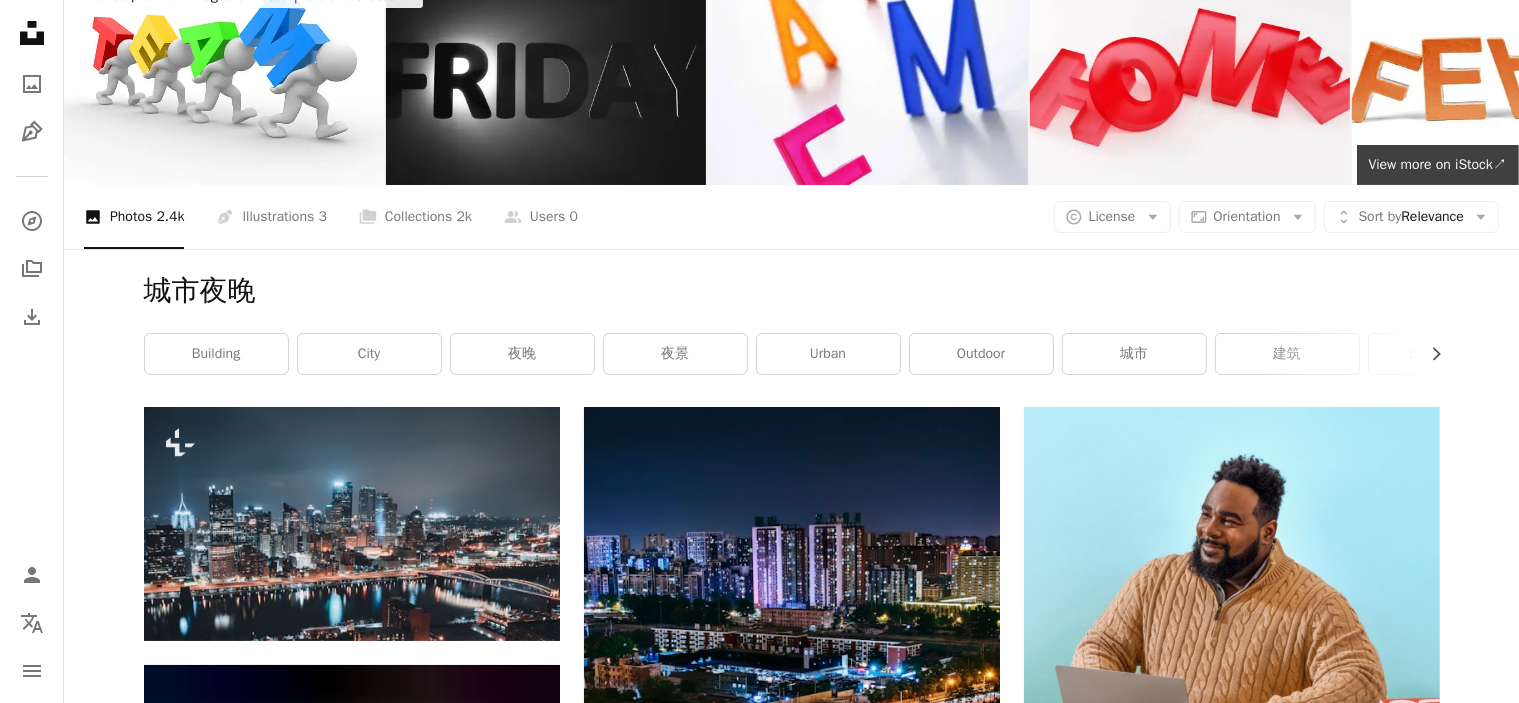 scroll, scrollTop: 0, scrollLeft: 0, axis: both 